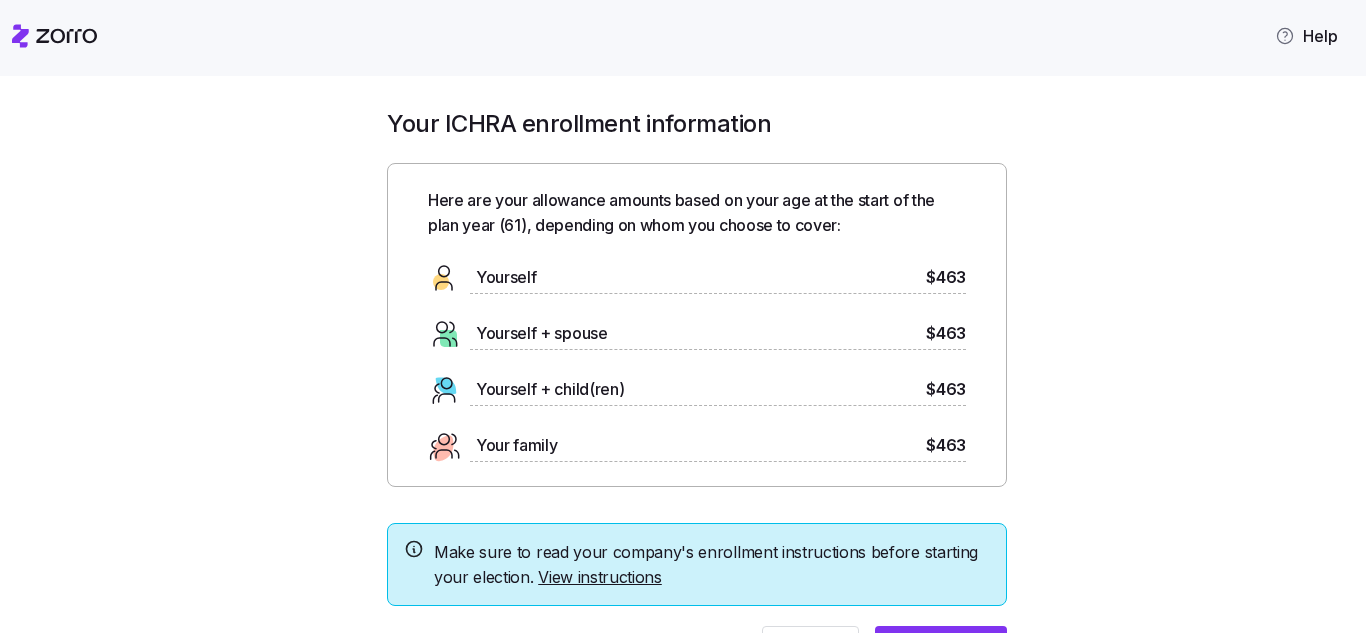 scroll, scrollTop: 0, scrollLeft: 0, axis: both 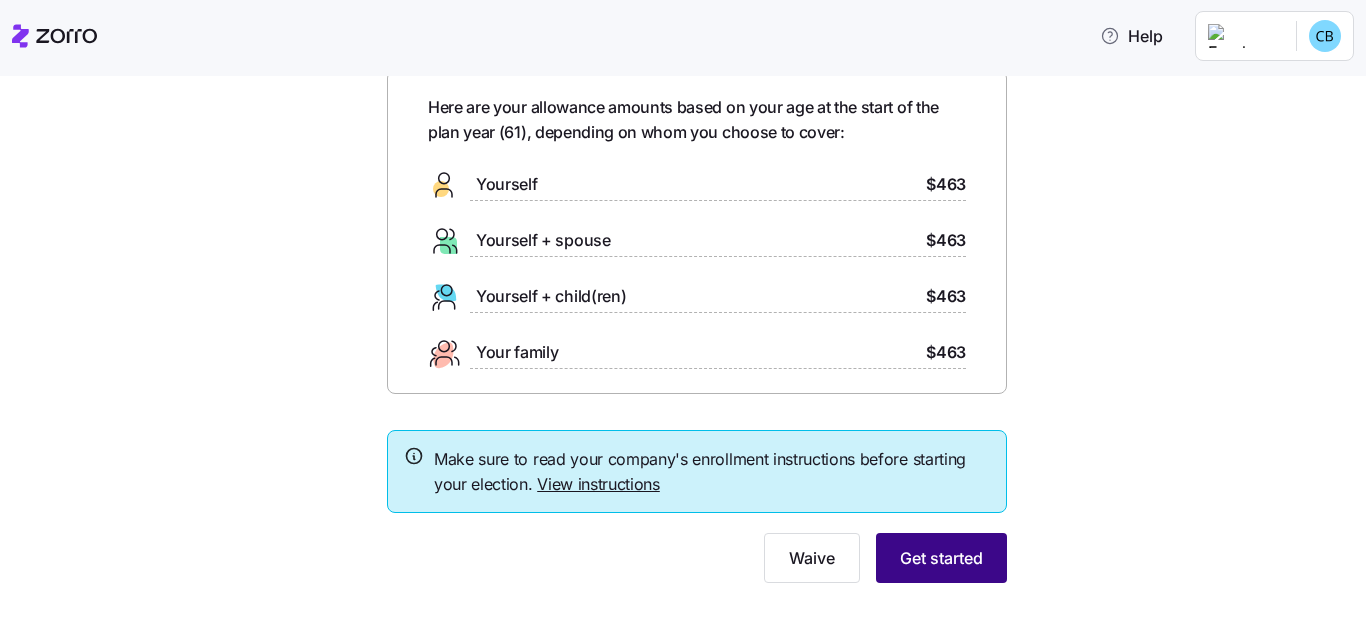 click on "Get started" at bounding box center (941, 558) 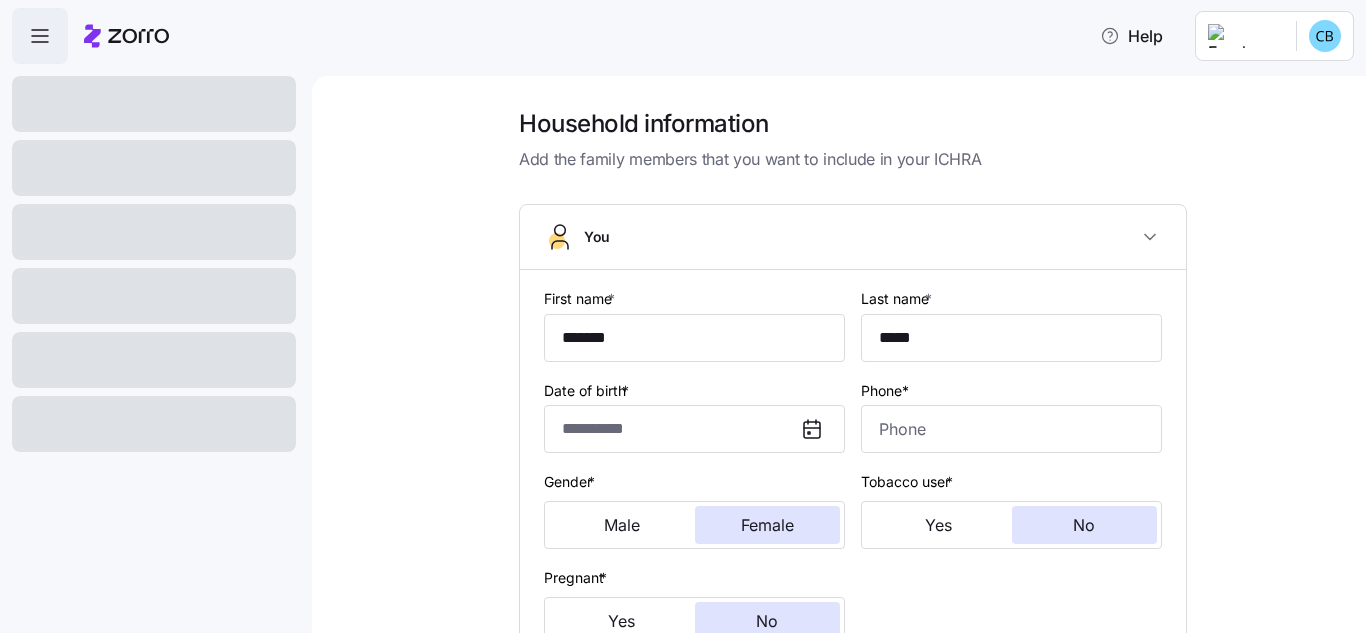 type on "**********" 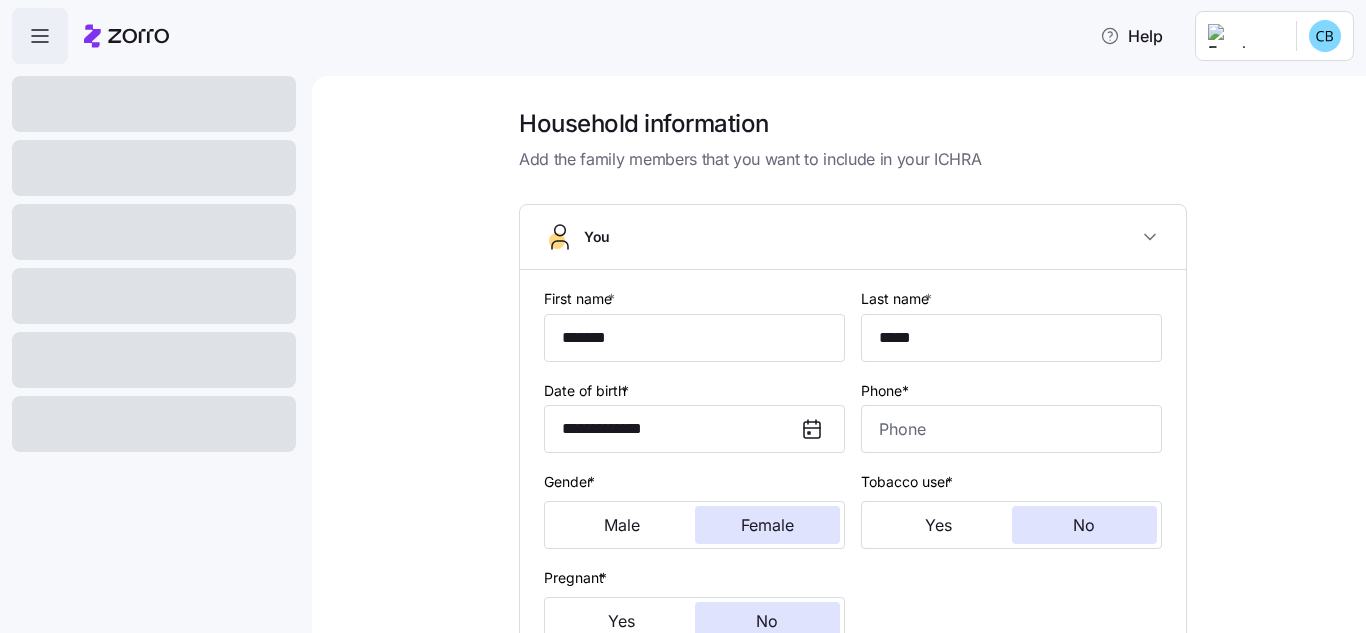 type on "[PHONE]" 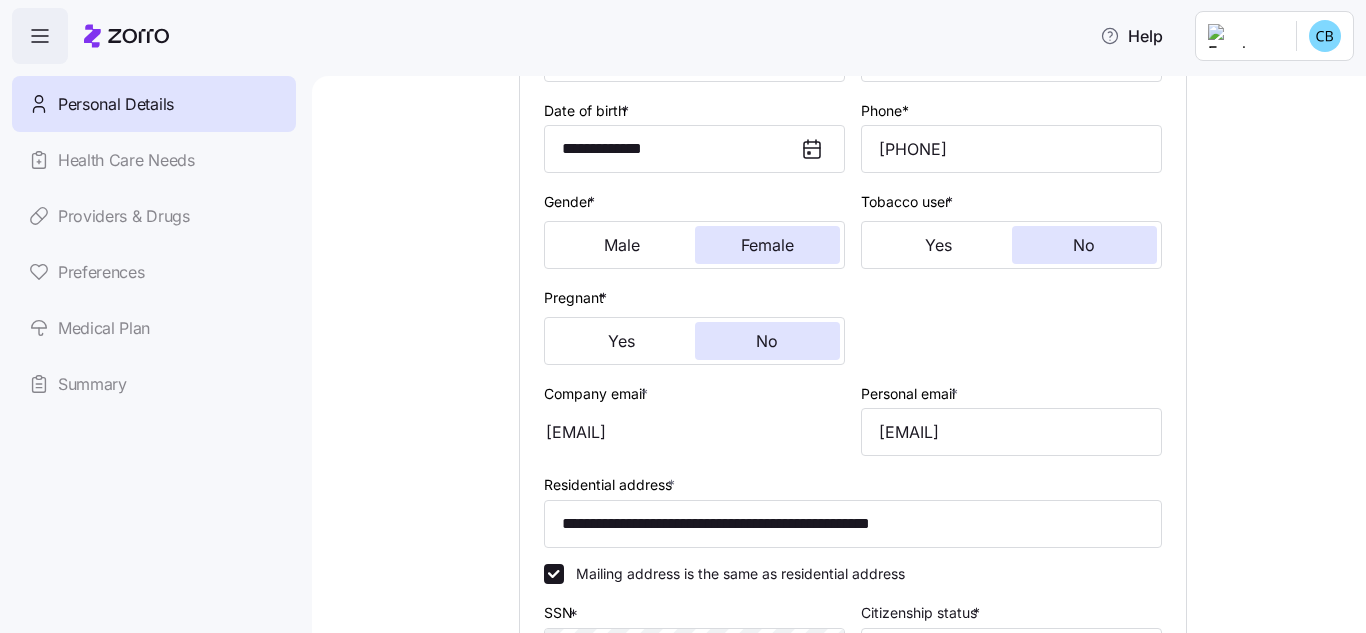 scroll, scrollTop: 288, scrollLeft: 0, axis: vertical 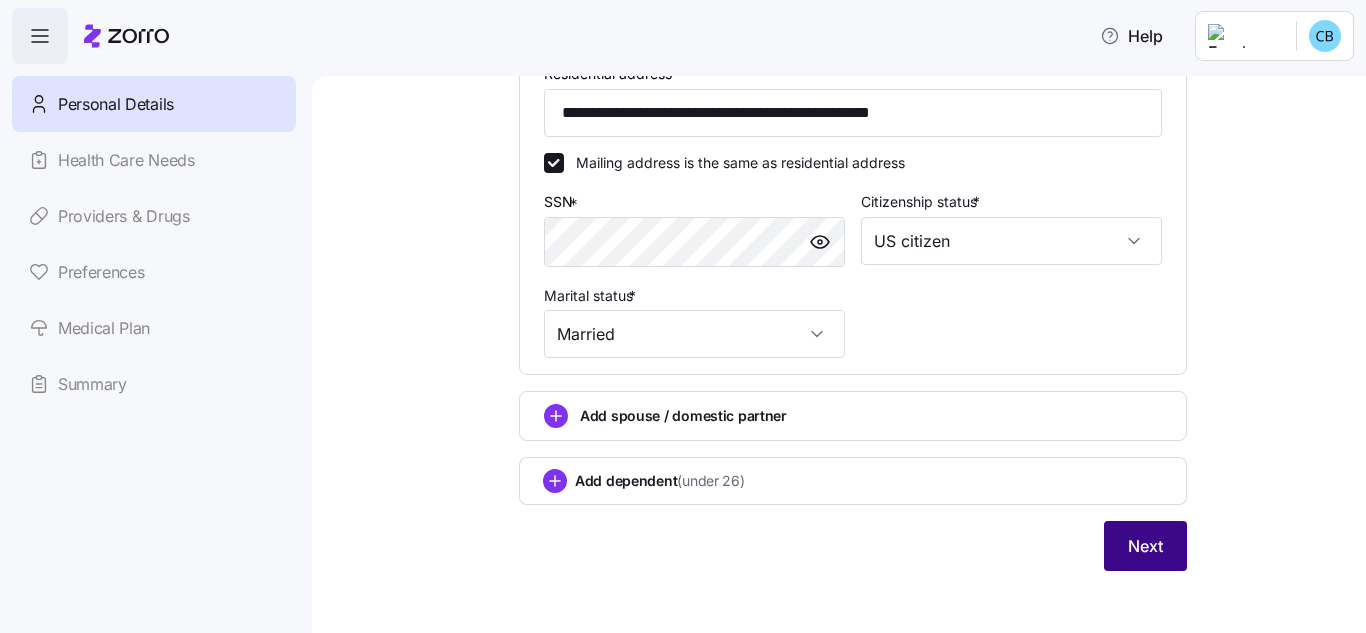 click on "Next" at bounding box center (1145, 546) 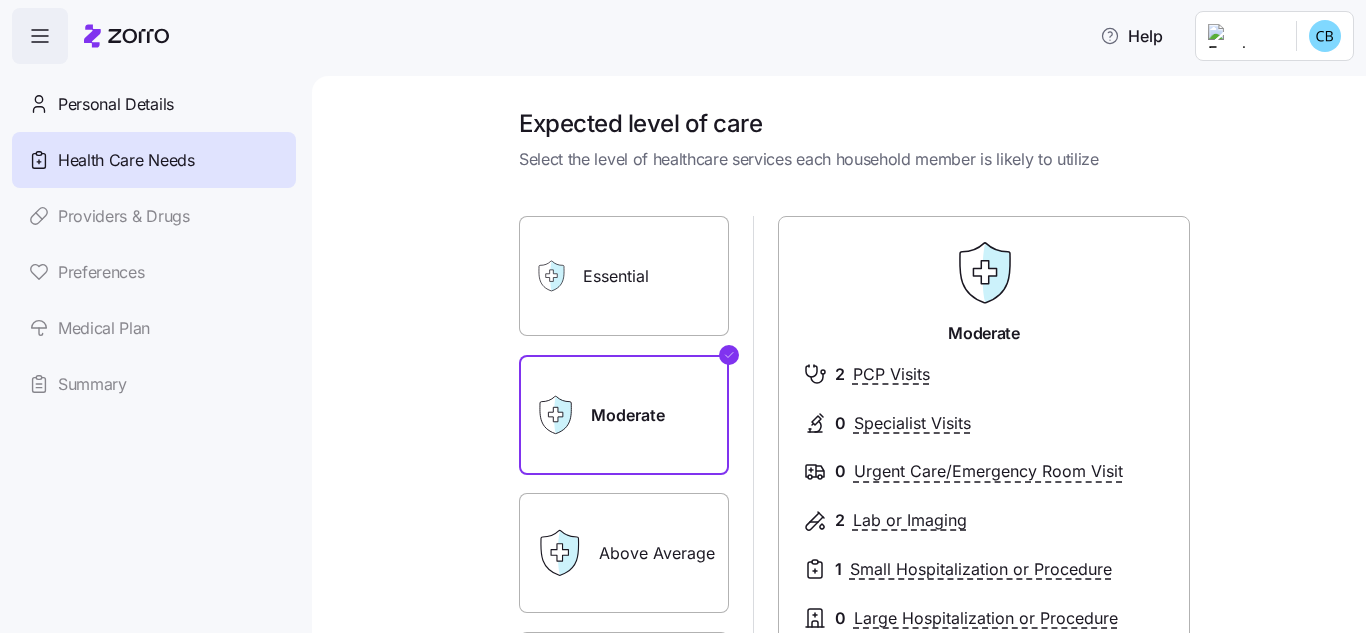 click on "Moderate" at bounding box center (624, 415) 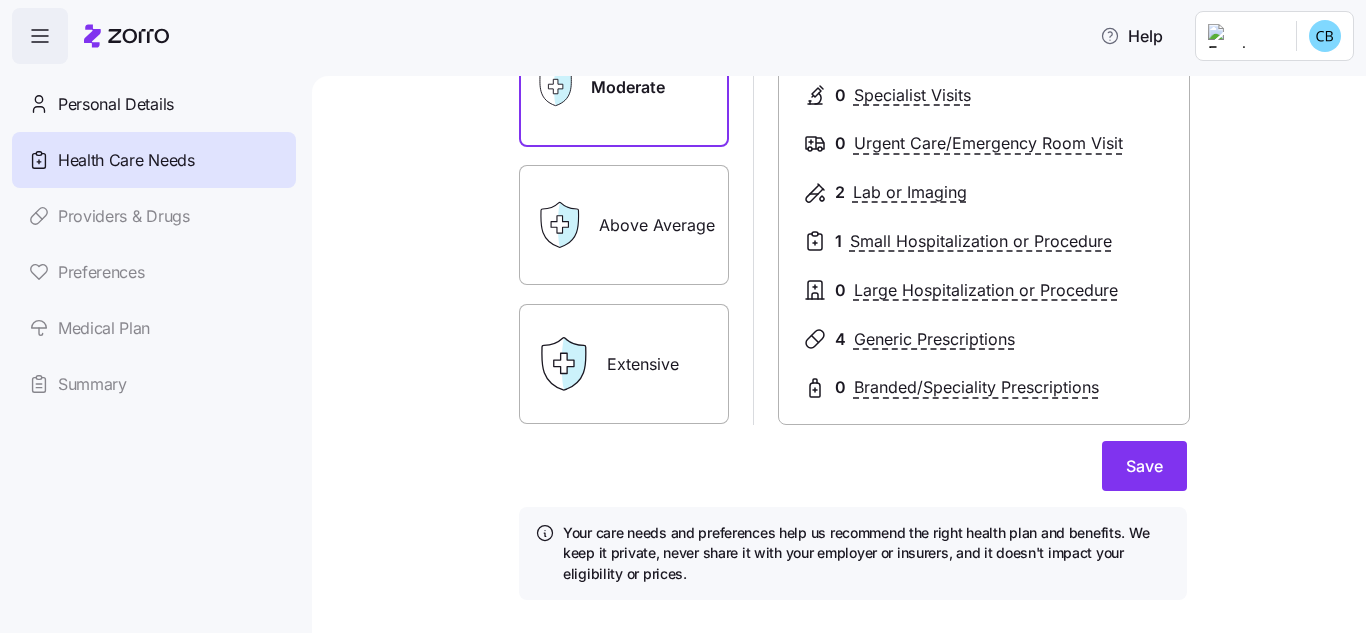 scroll, scrollTop: 351, scrollLeft: 0, axis: vertical 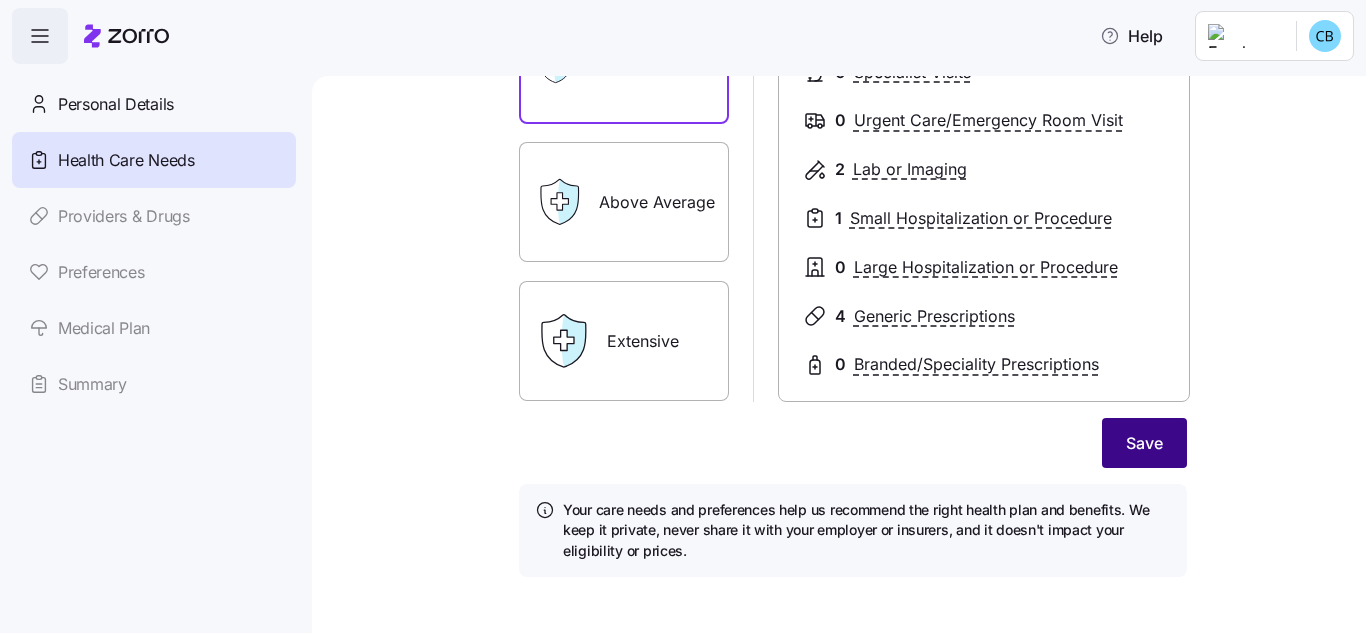 click on "Save" at bounding box center (1144, 443) 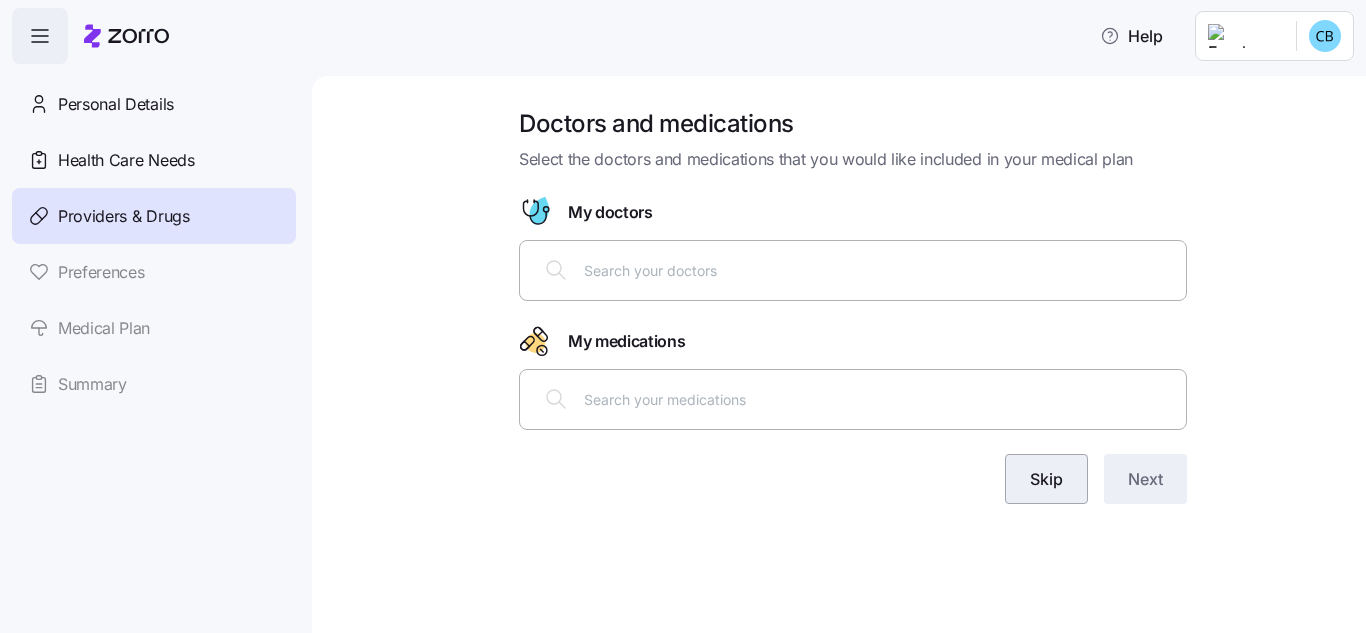 click on "Skip" at bounding box center [1046, 479] 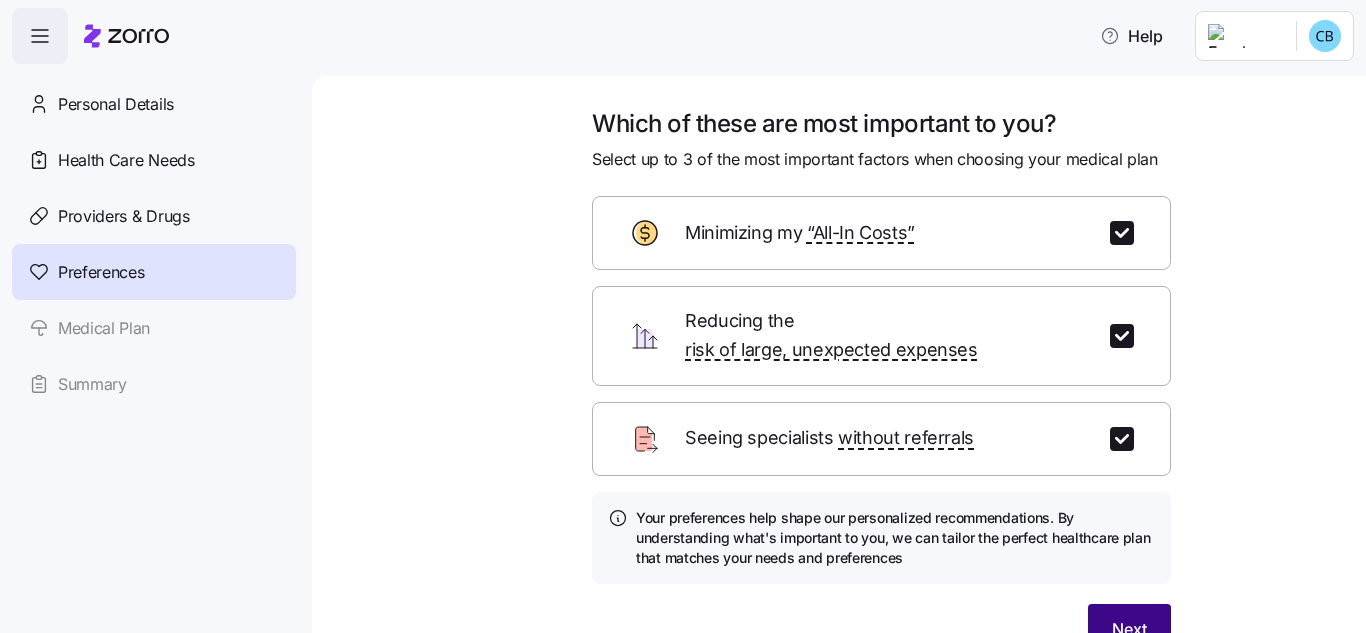 click on "Next" at bounding box center (1129, 629) 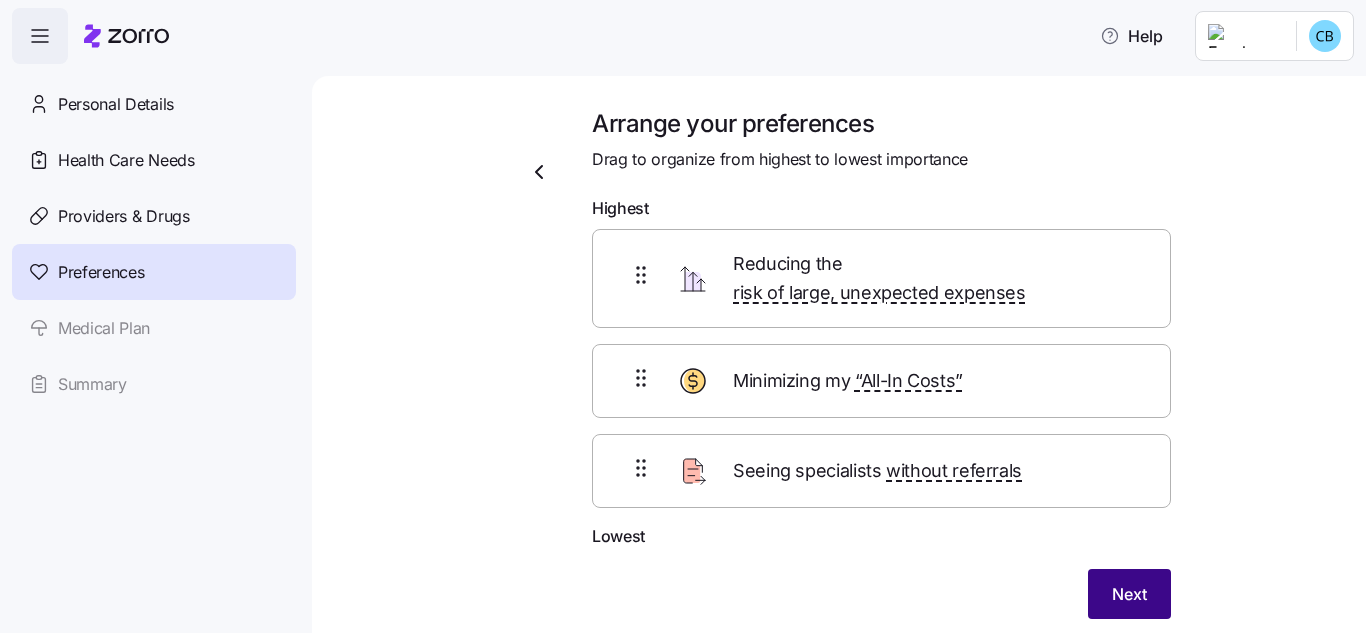 click on "Next" at bounding box center [1129, 594] 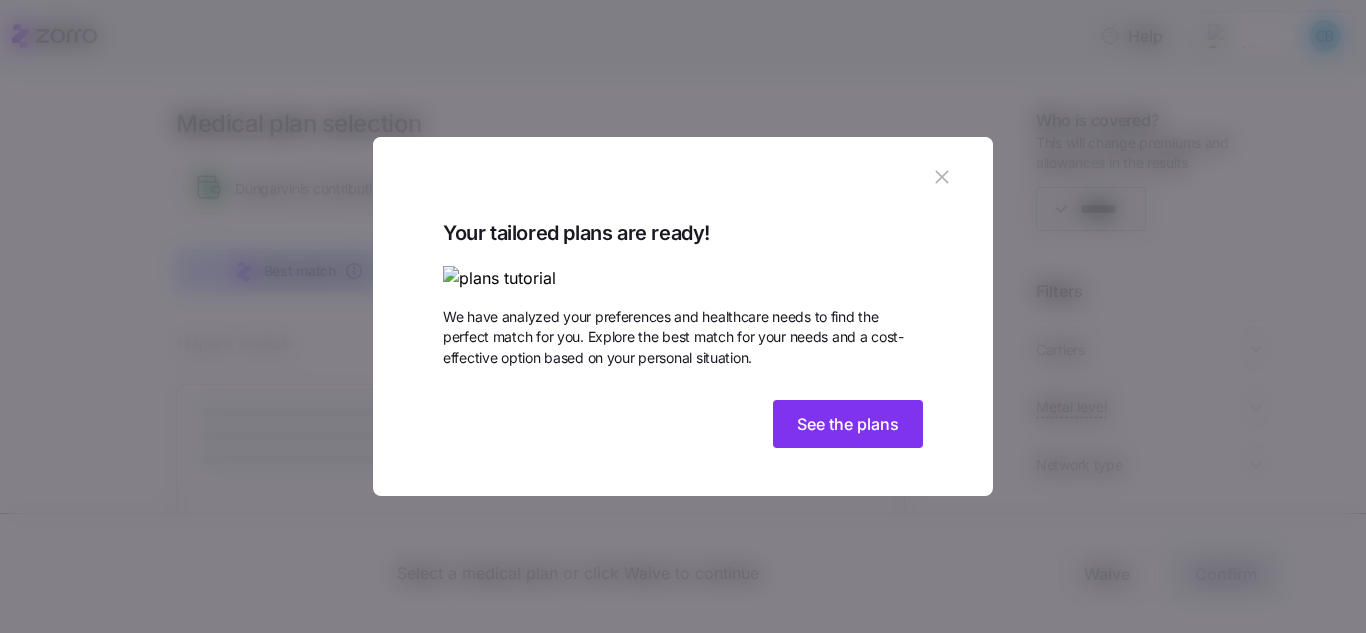 click at bounding box center (683, 278) 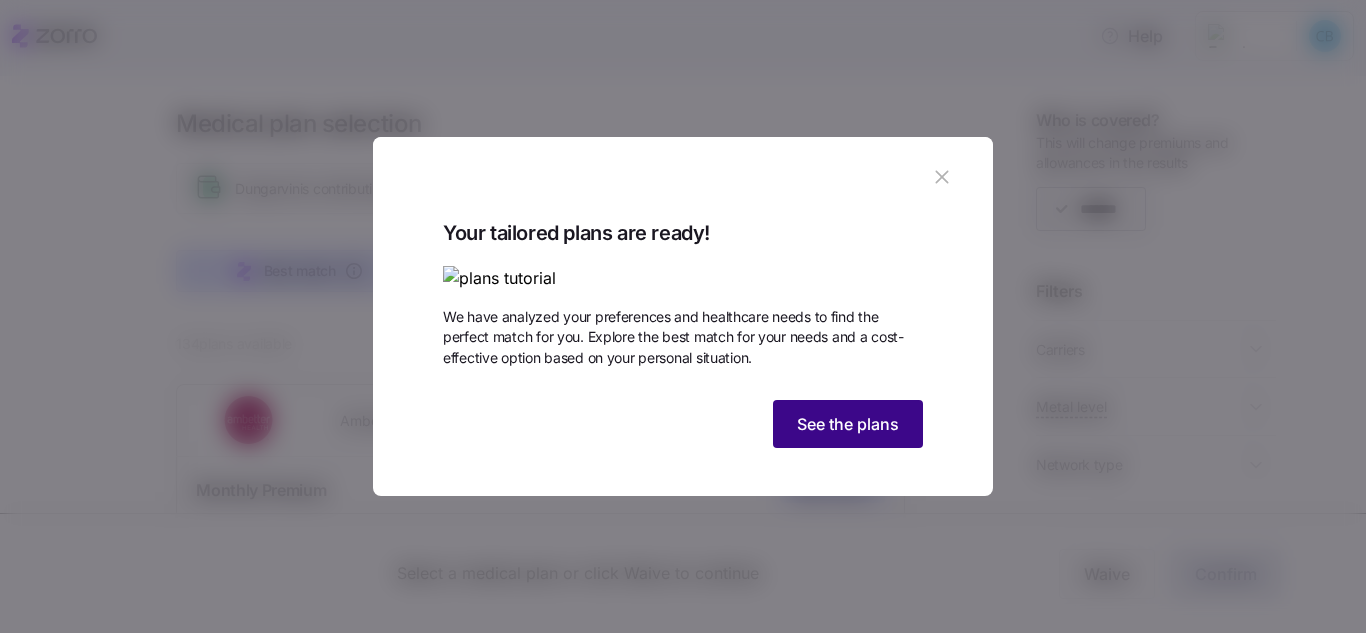 click on "See the plans" at bounding box center (848, 424) 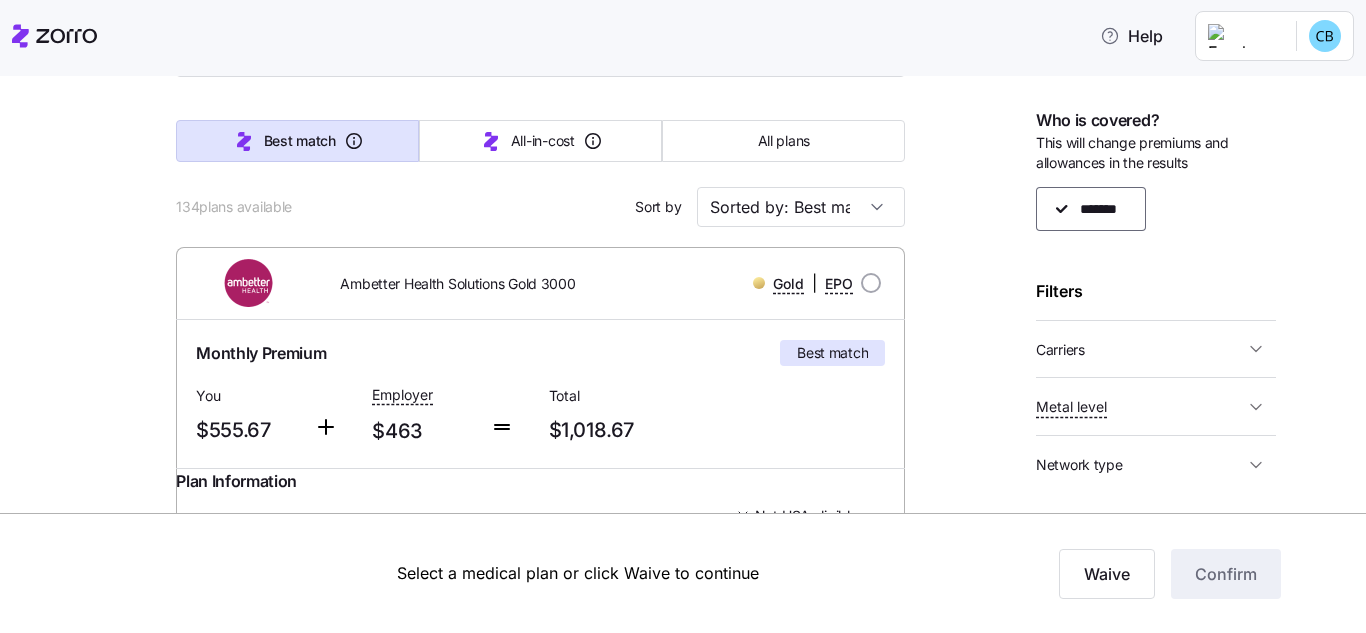 scroll, scrollTop: 143, scrollLeft: 0, axis: vertical 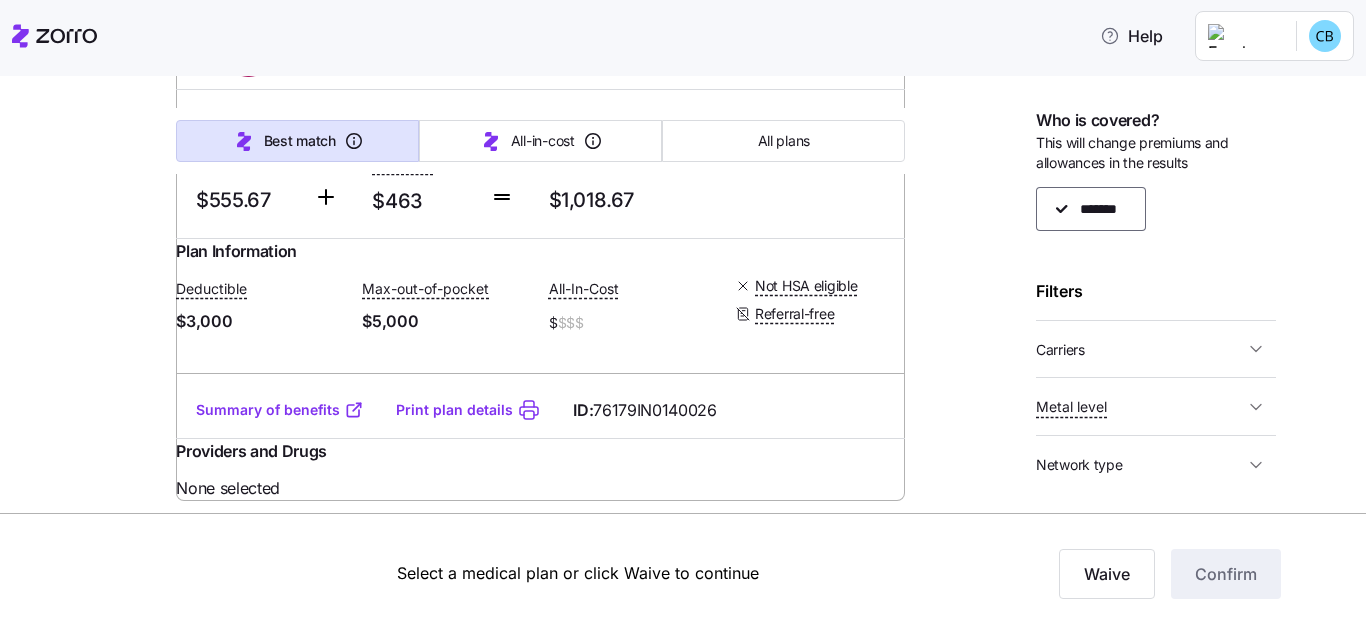 click on "Summary of benefits" at bounding box center (280, 410) 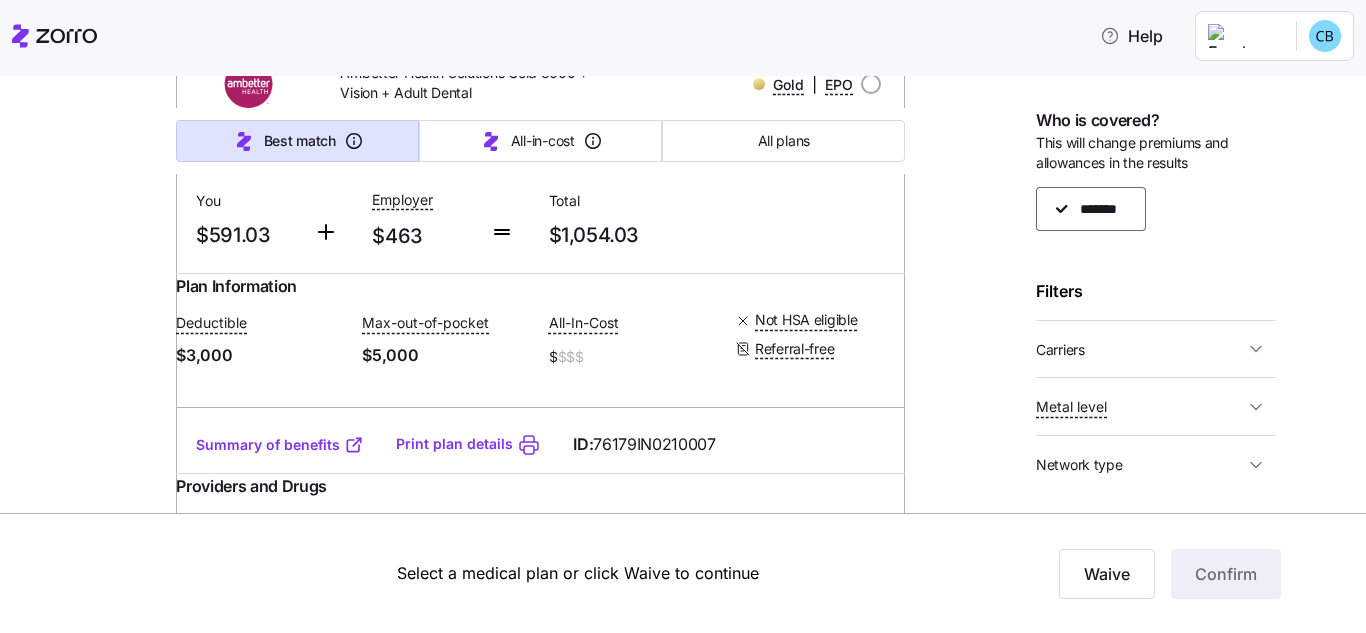 scroll, scrollTop: 872, scrollLeft: 0, axis: vertical 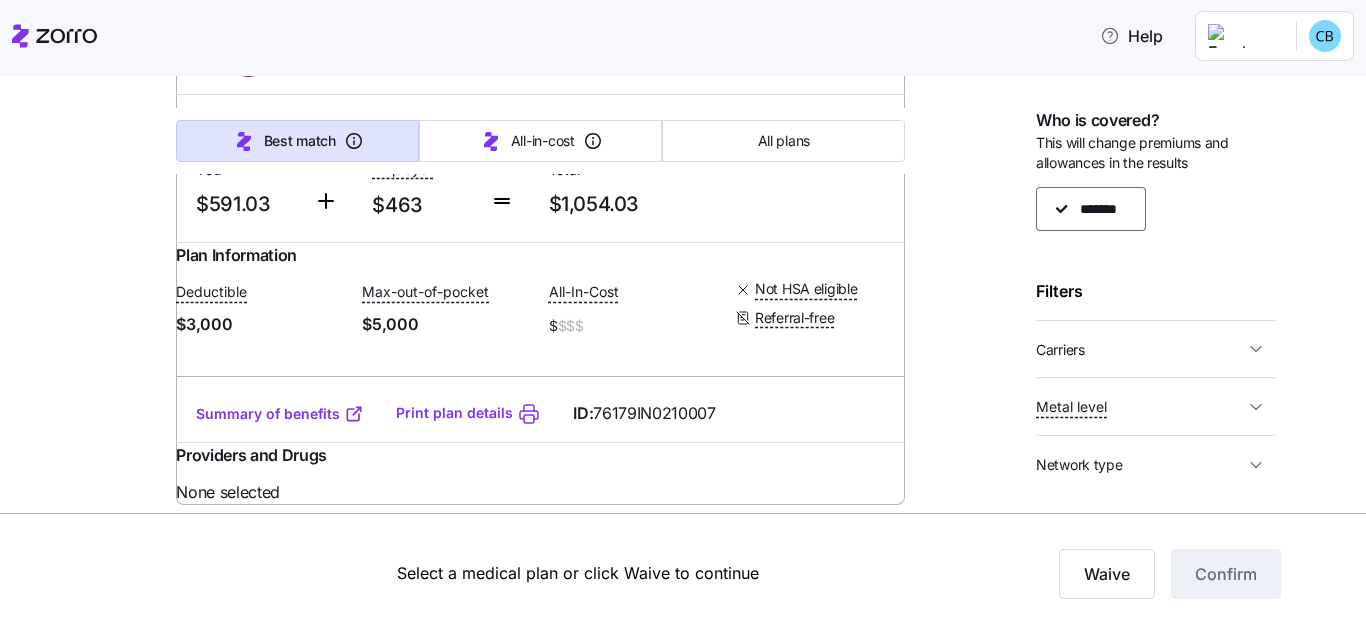 click on "Summary of benefits" at bounding box center [280, 414] 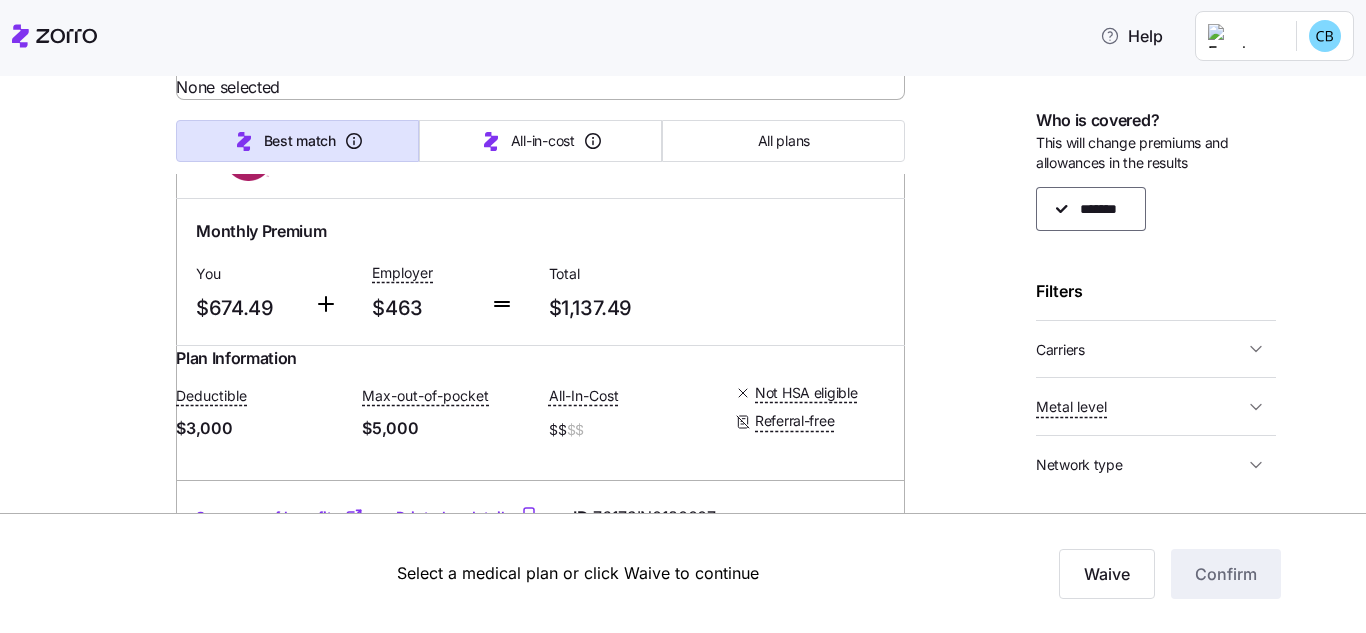 scroll, scrollTop: 1295, scrollLeft: 0, axis: vertical 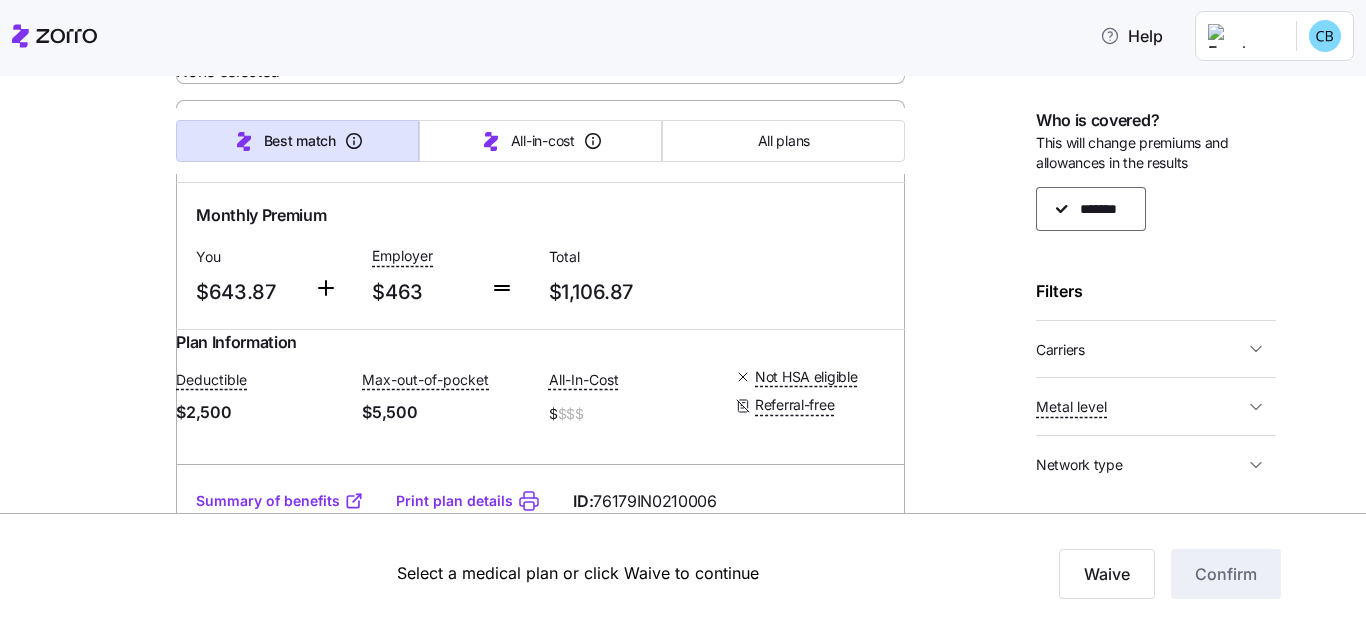 click on "Summary of benefits" at bounding box center [280, -8] 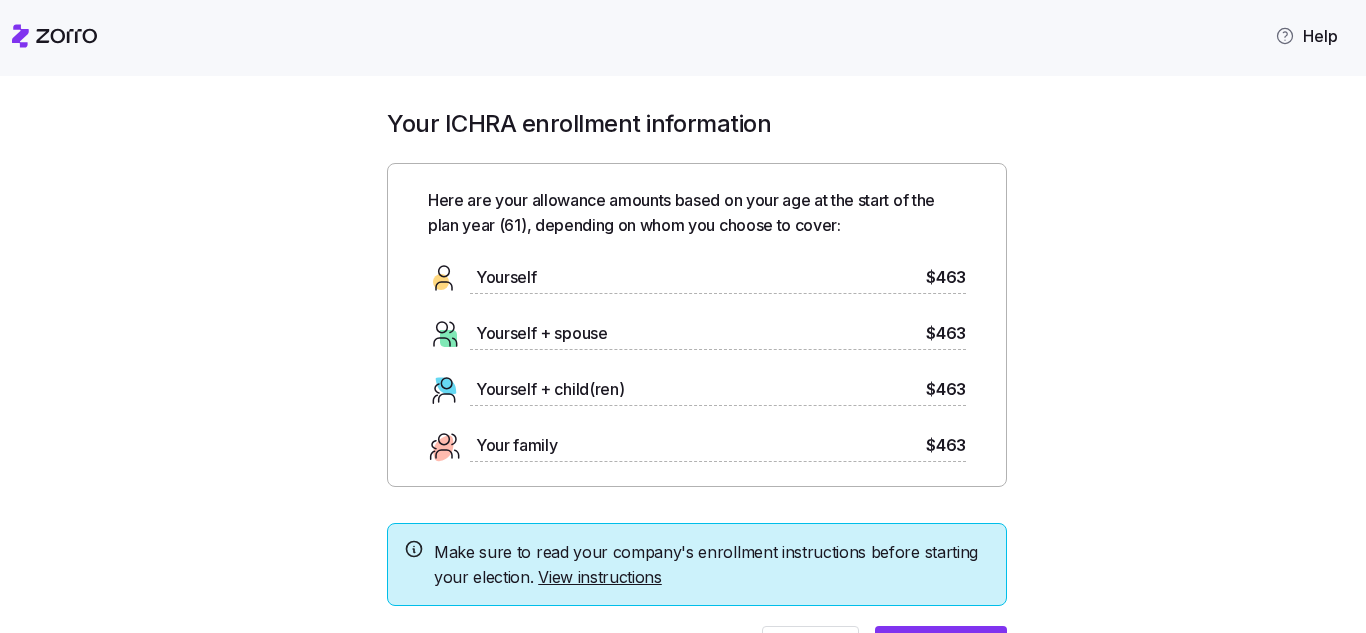 scroll, scrollTop: 0, scrollLeft: 0, axis: both 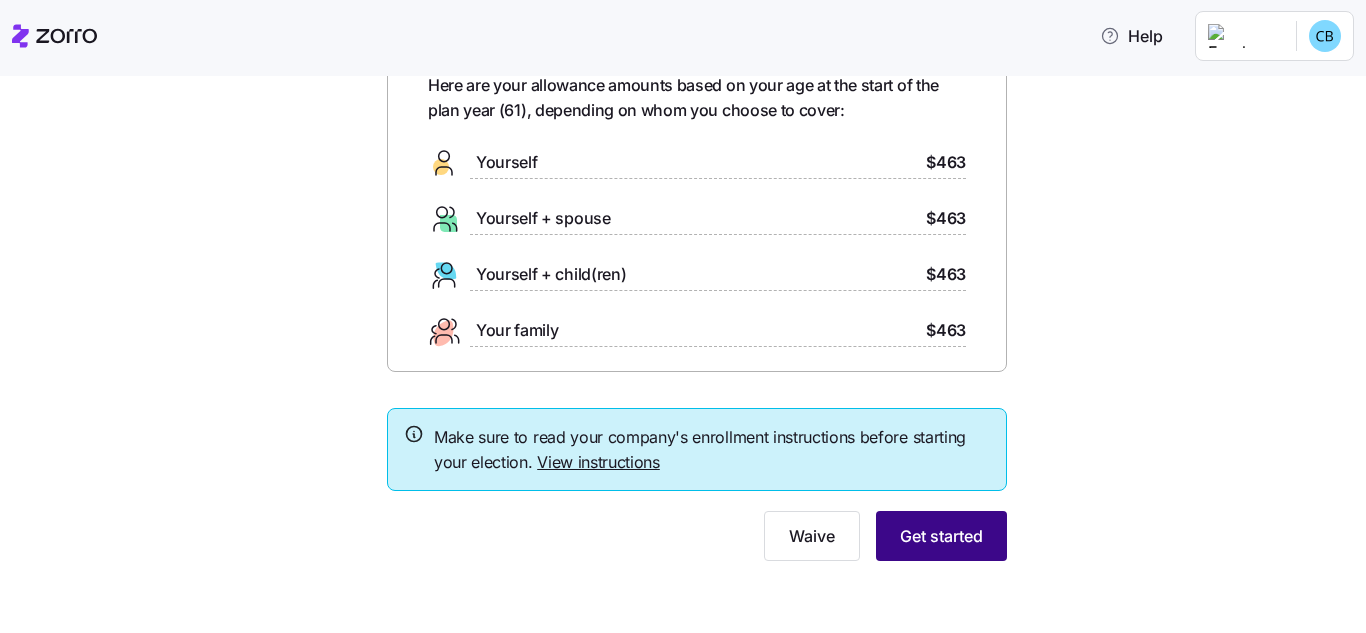click on "Get started" at bounding box center (941, 536) 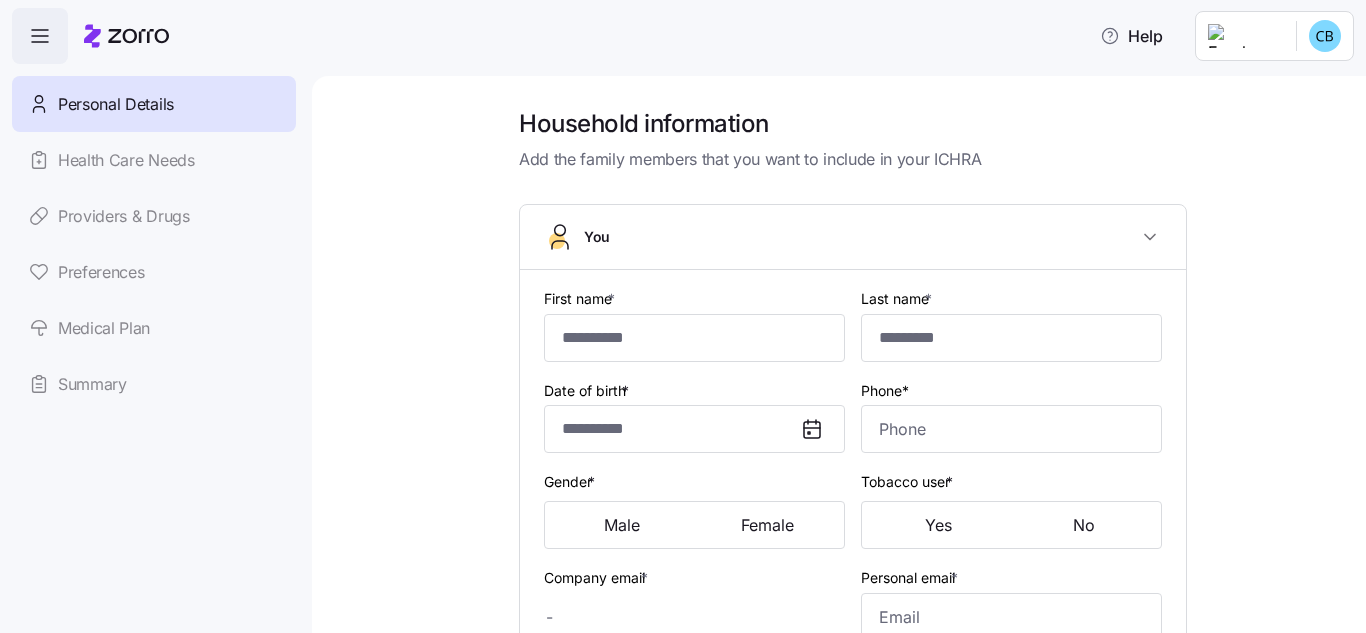 type on "*******" 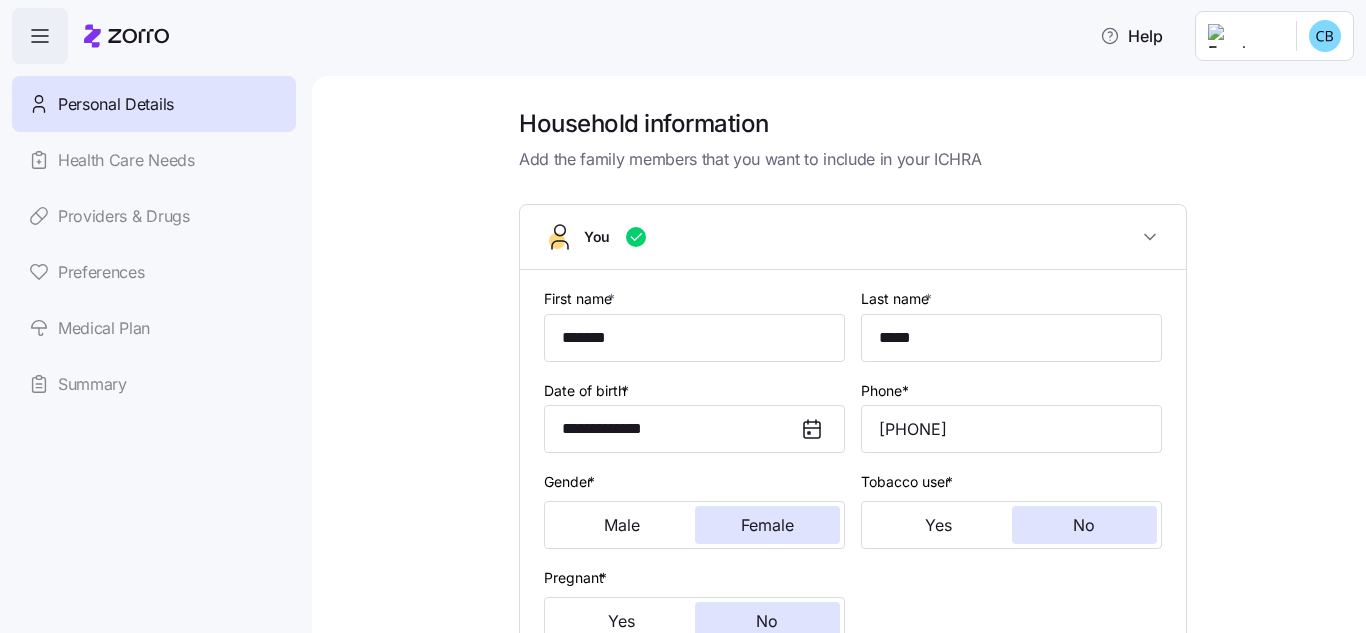 type on "**********" 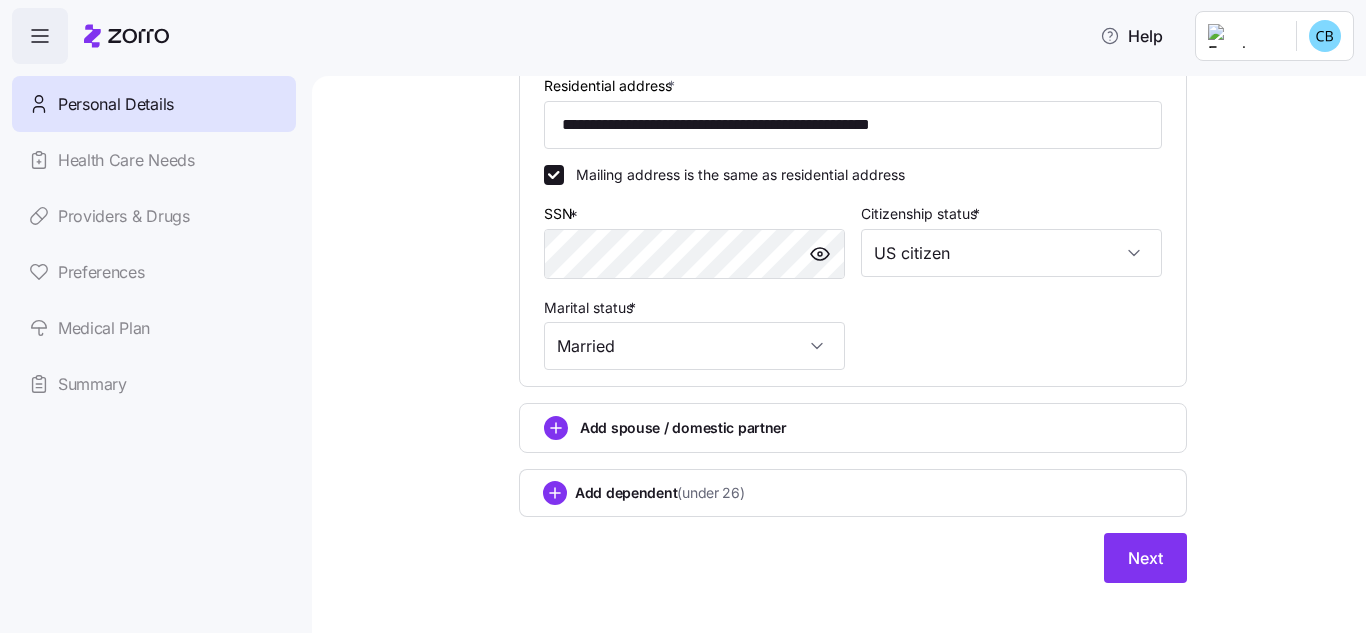 scroll, scrollTop: 701, scrollLeft: 0, axis: vertical 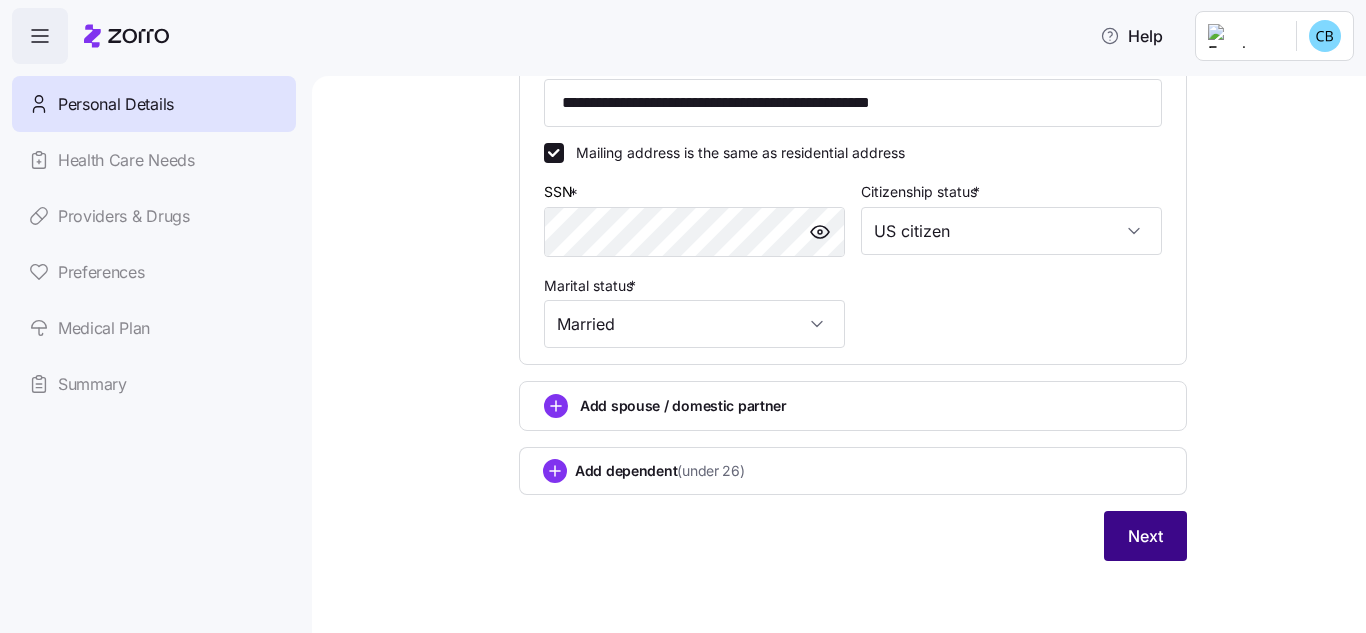 click on "Next" at bounding box center [1145, 536] 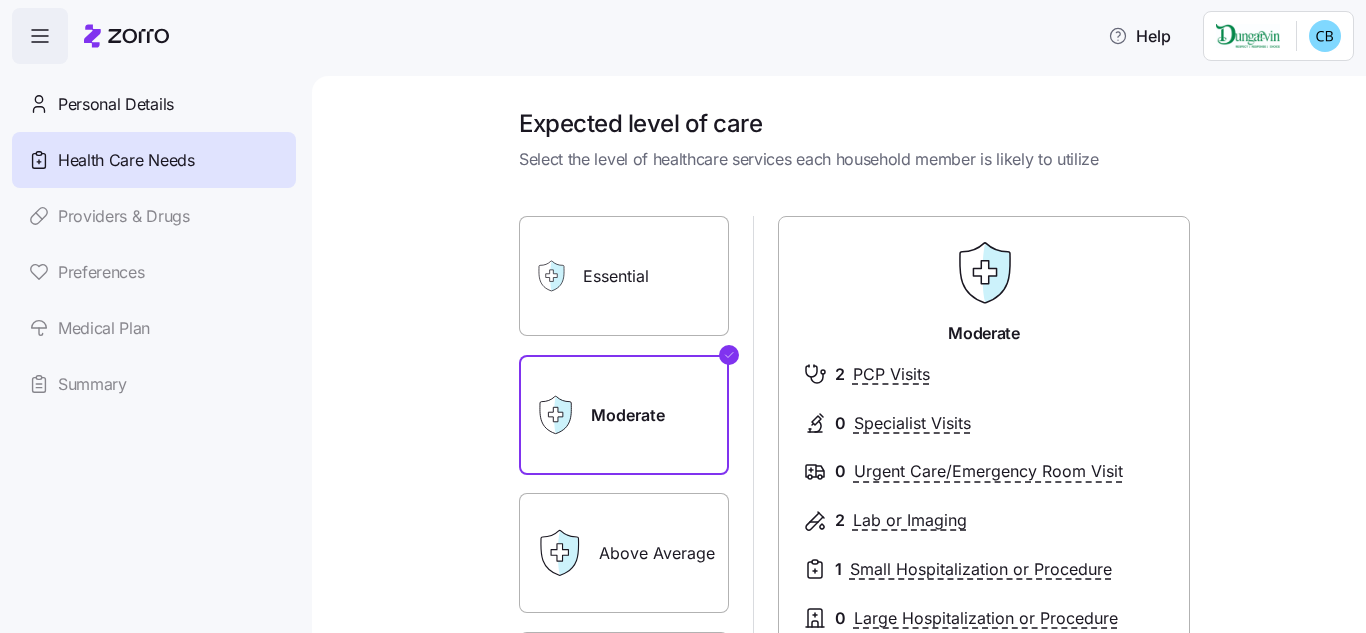 click on "Above Average" at bounding box center (624, 553) 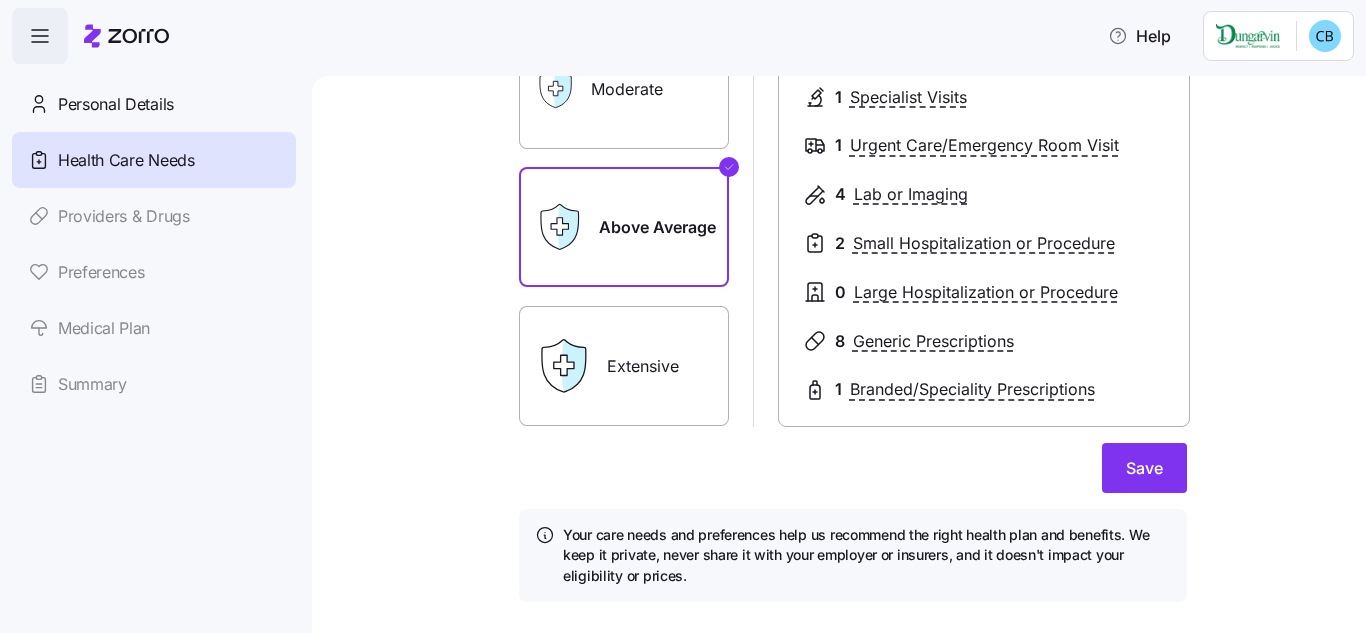 scroll, scrollTop: 347, scrollLeft: 0, axis: vertical 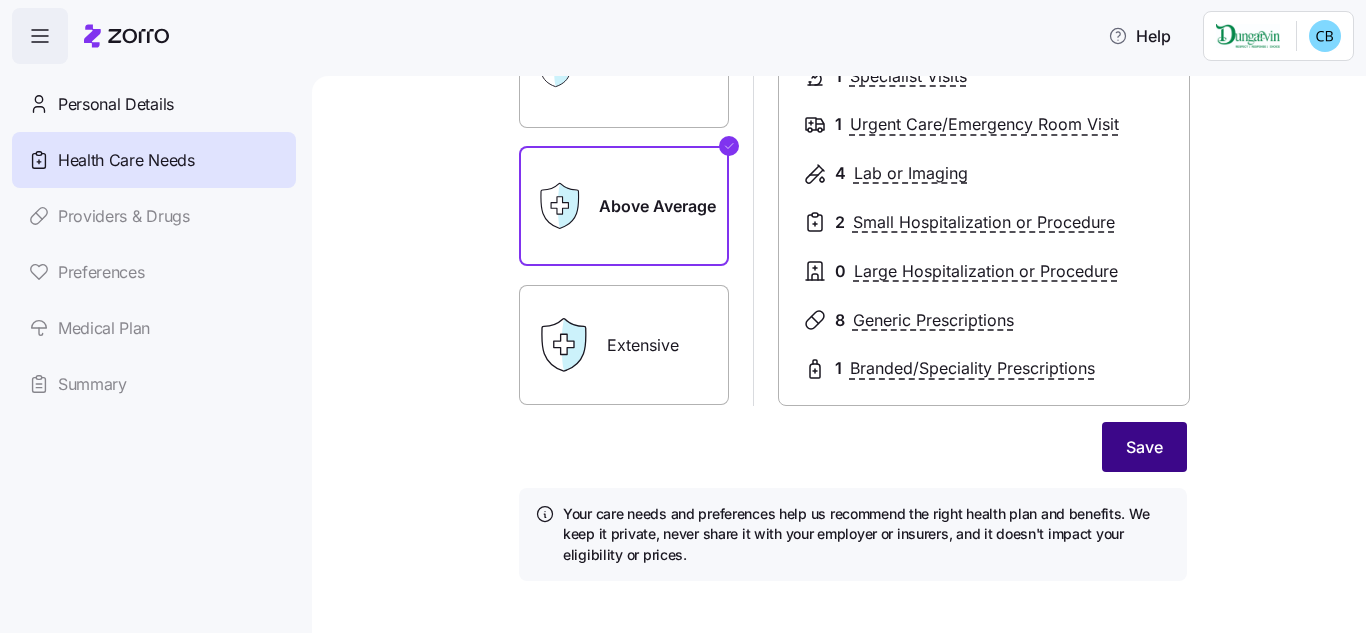 click on "Save" at bounding box center [1144, 447] 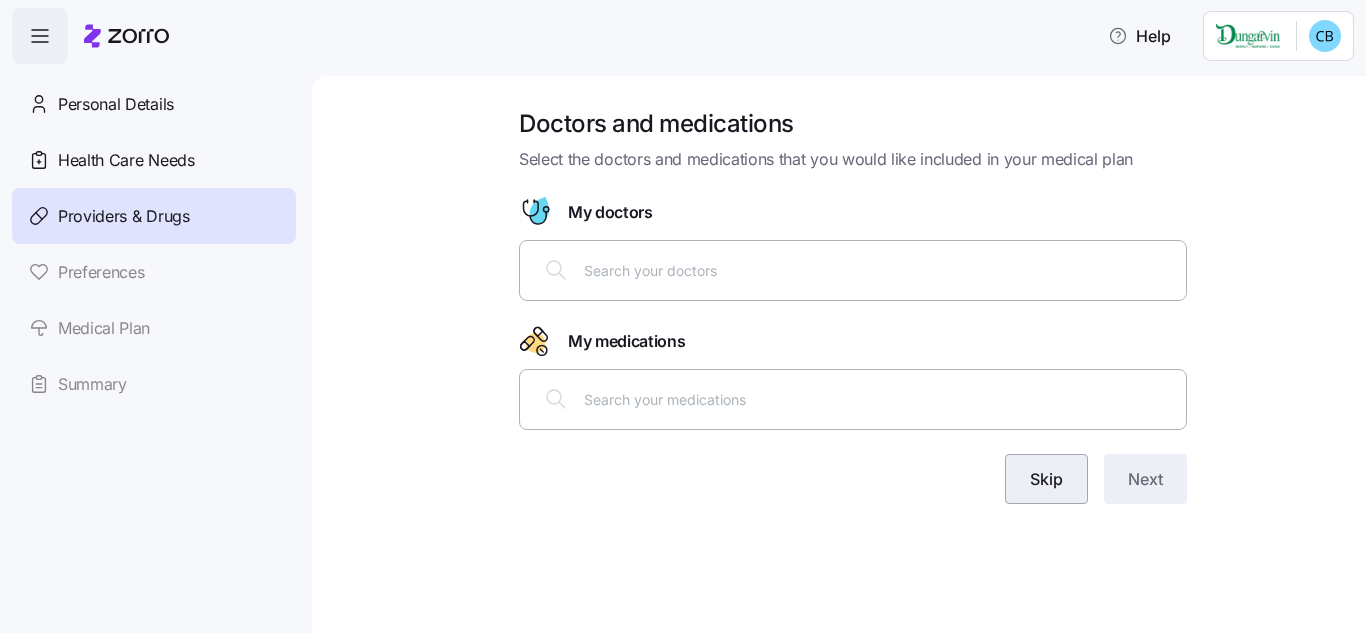 click on "Skip" at bounding box center (1046, 479) 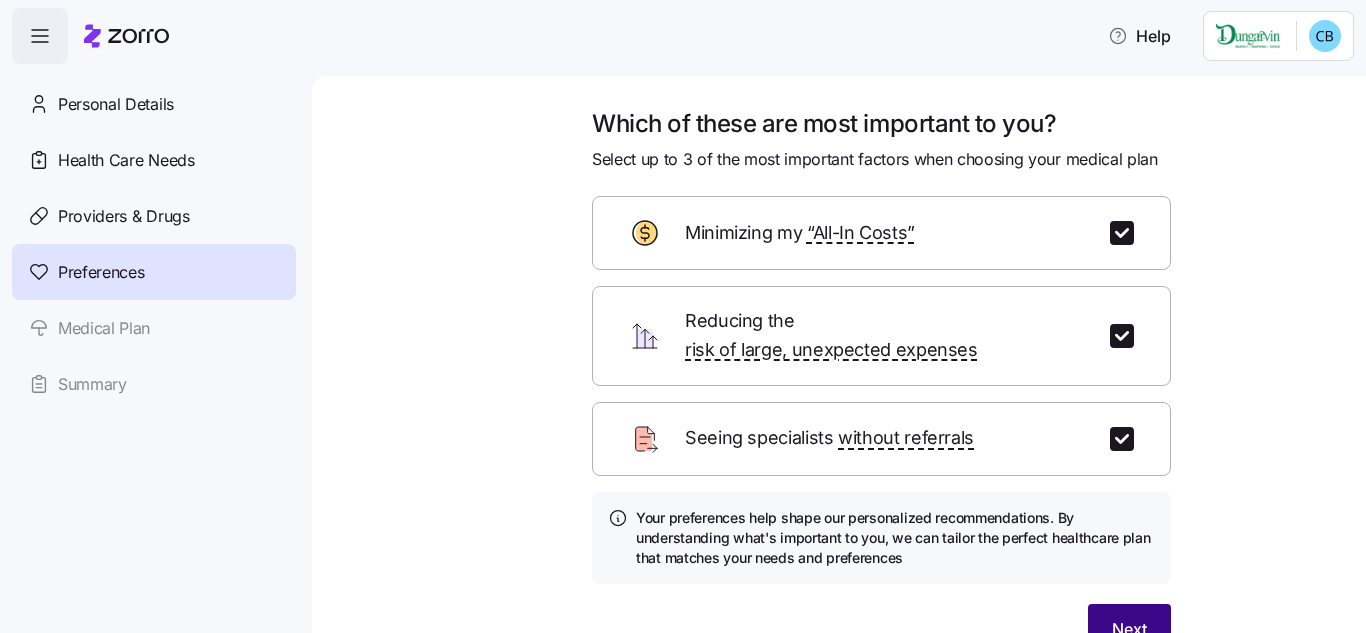 click on "Next" at bounding box center [1129, 629] 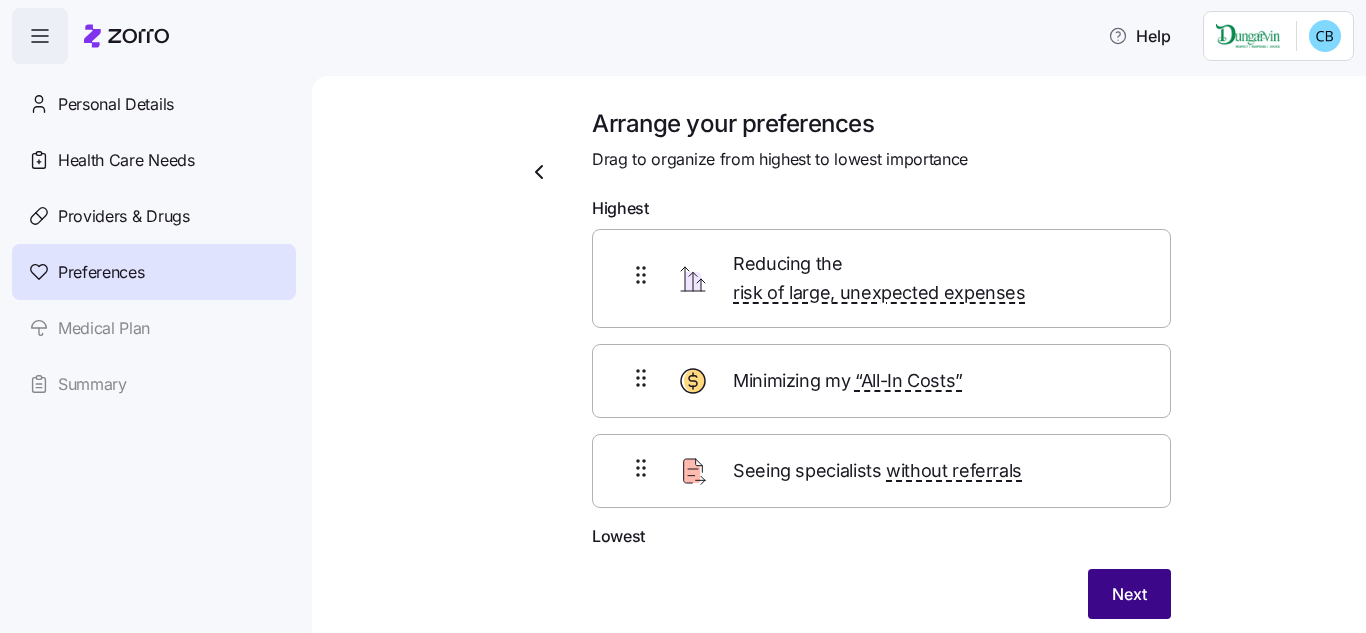 click on "Next" at bounding box center (1129, 594) 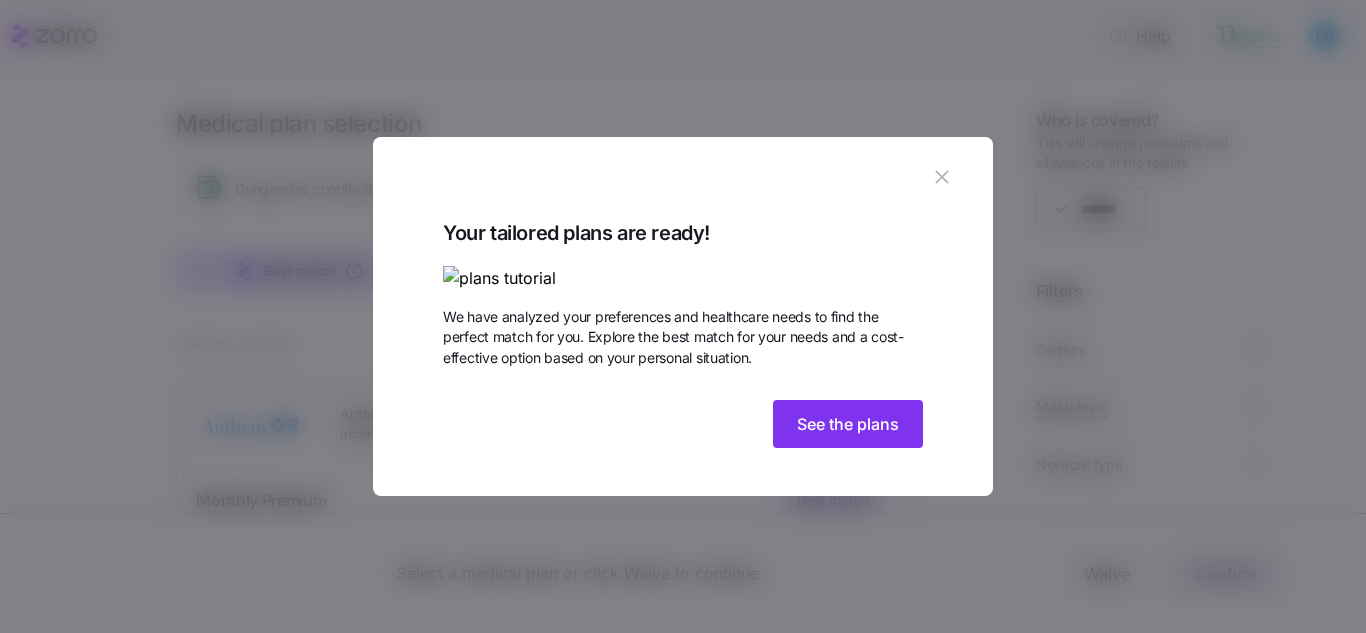 click at bounding box center [683, 278] 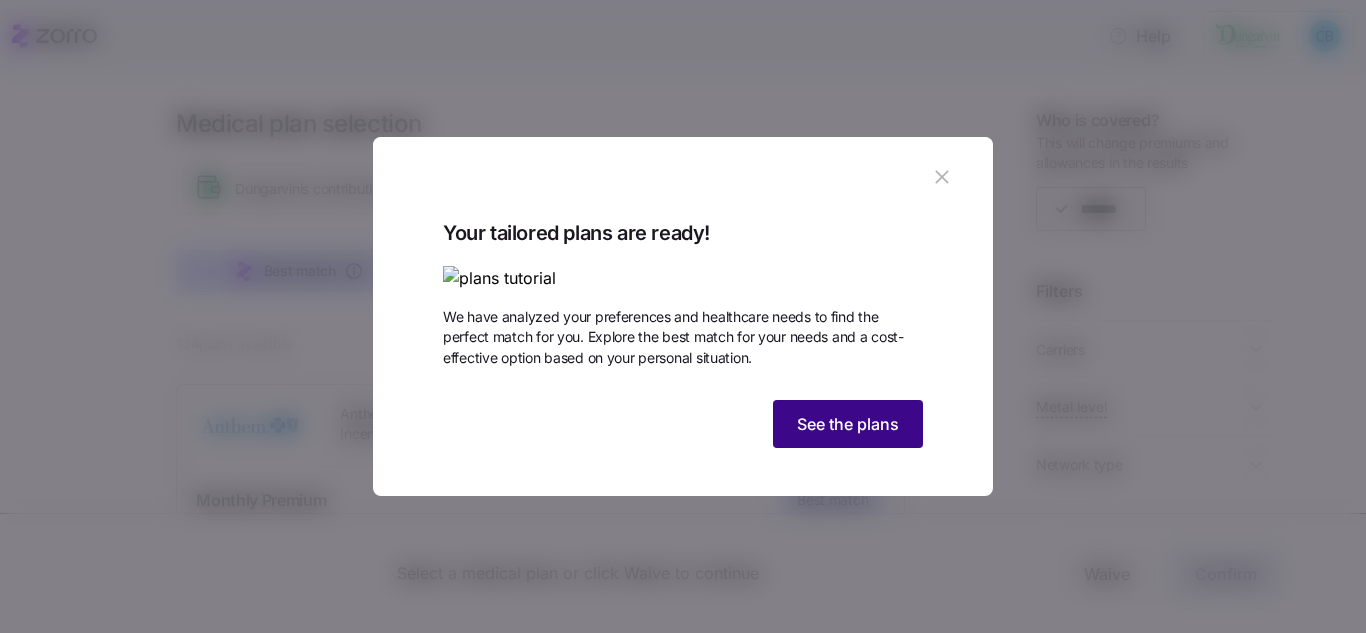 click on "See the plans" at bounding box center [848, 424] 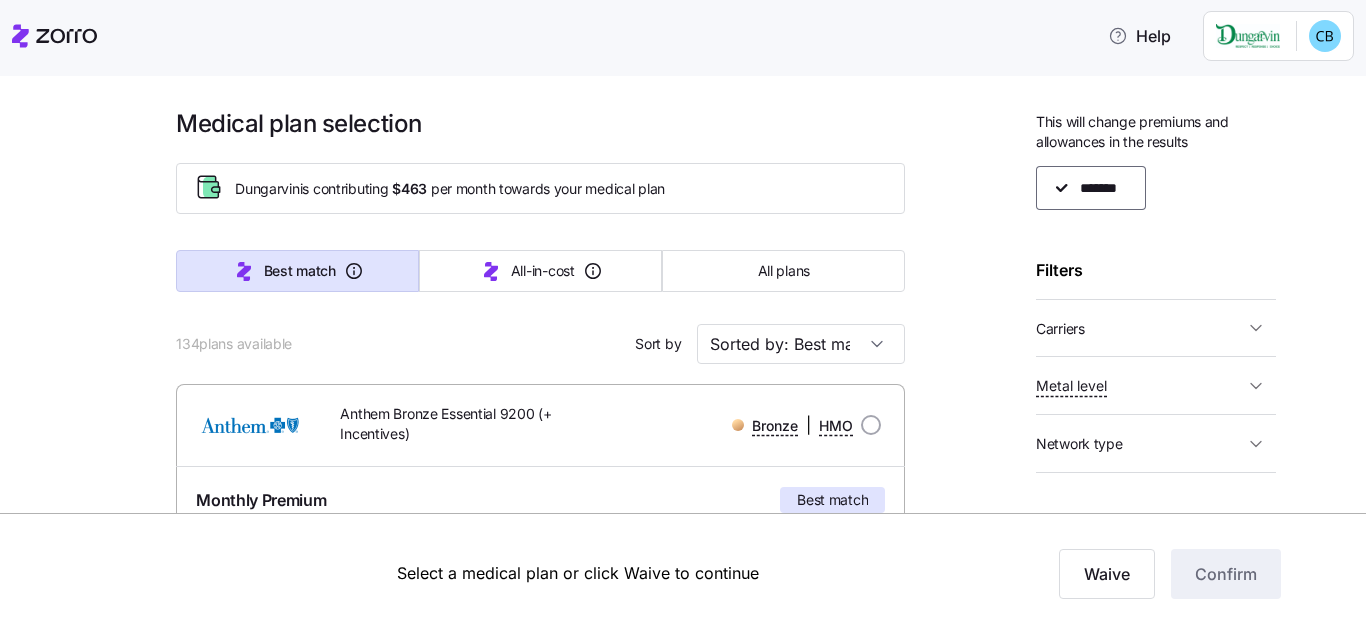 scroll, scrollTop: 40, scrollLeft: 0, axis: vertical 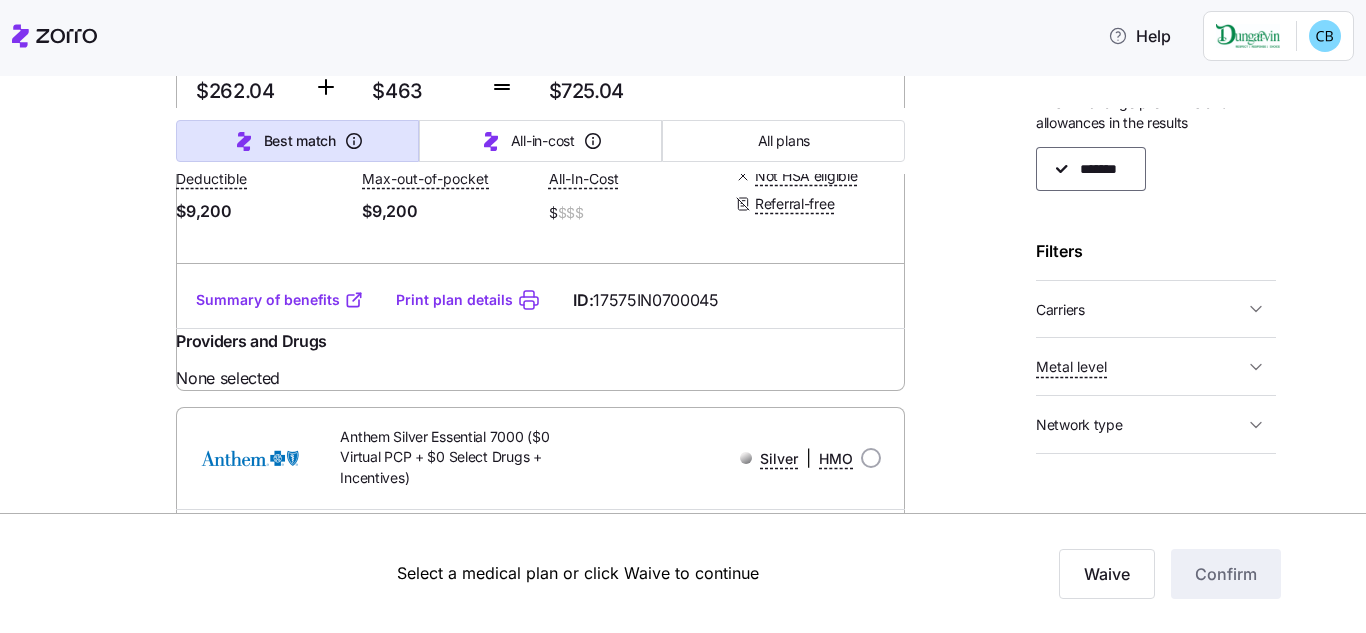 click on "Summary of benefits" at bounding box center (280, 300) 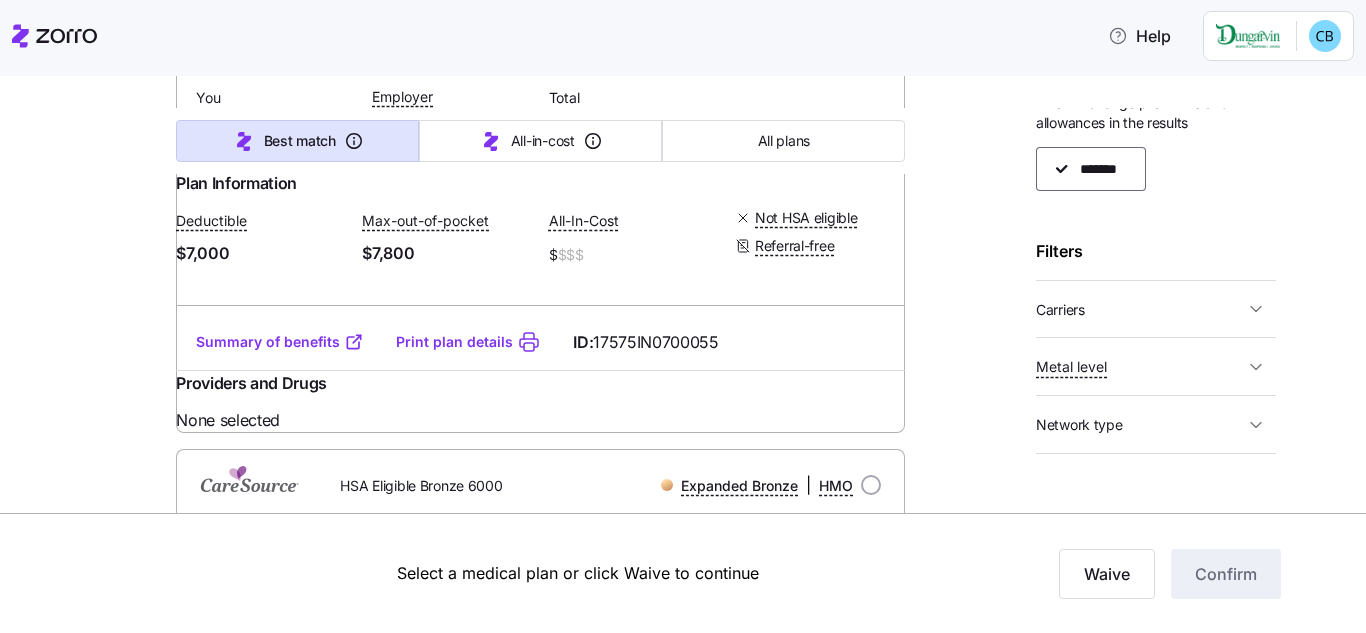 scroll, scrollTop: 1461, scrollLeft: 0, axis: vertical 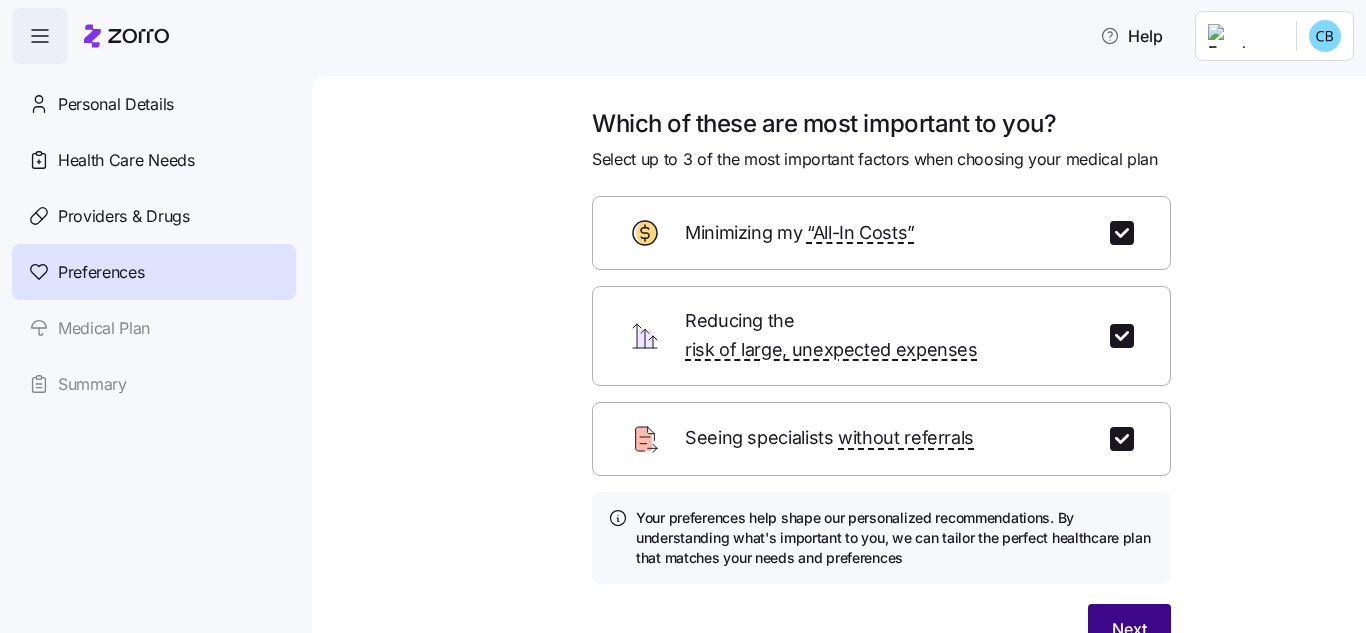 click on "Next" at bounding box center [1129, 629] 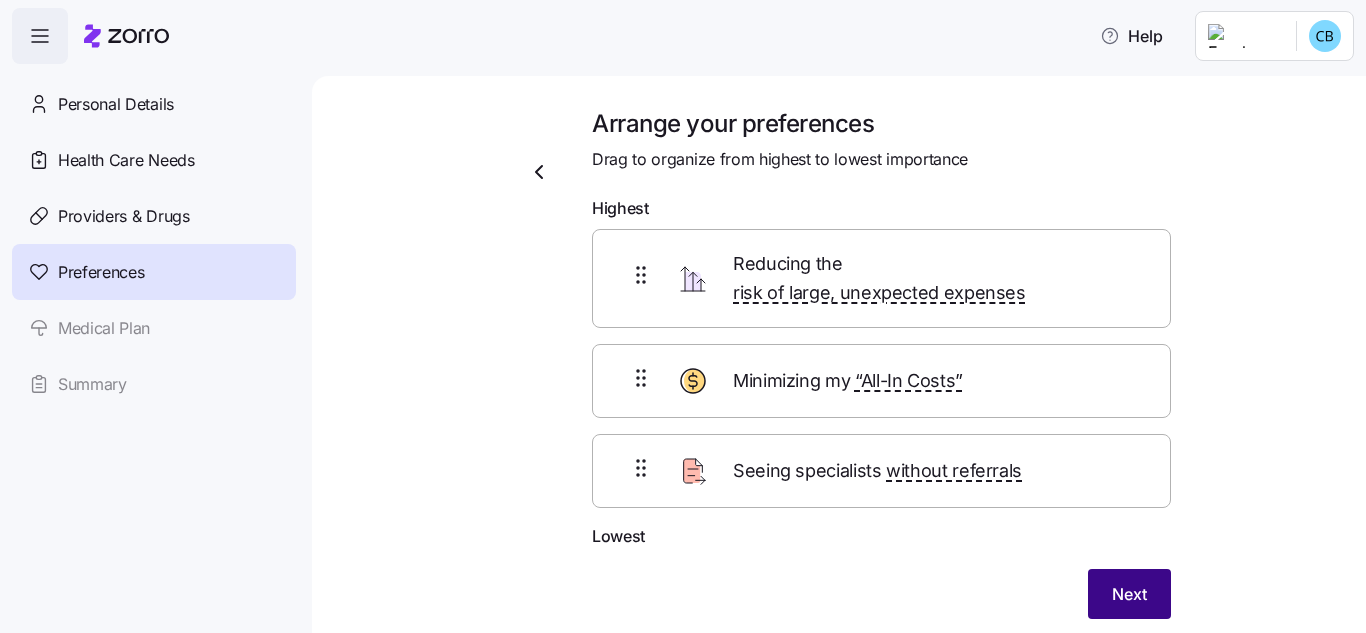 click on "Next" at bounding box center [1129, 594] 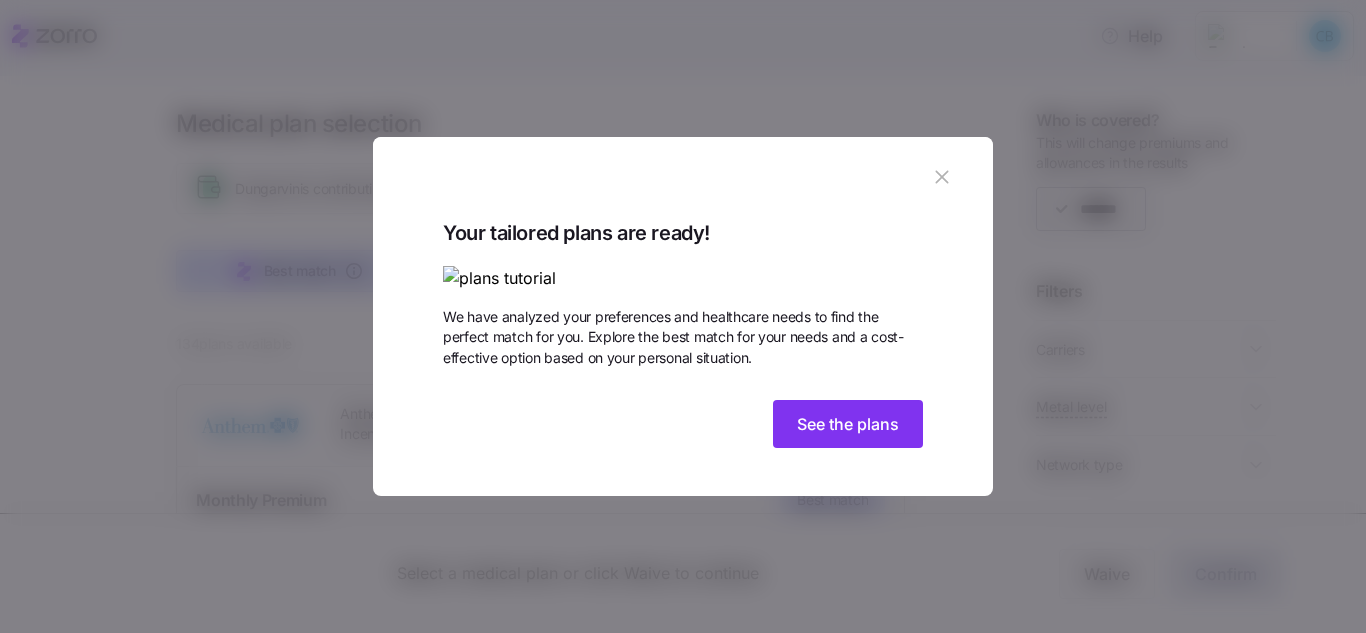 click at bounding box center (683, 278) 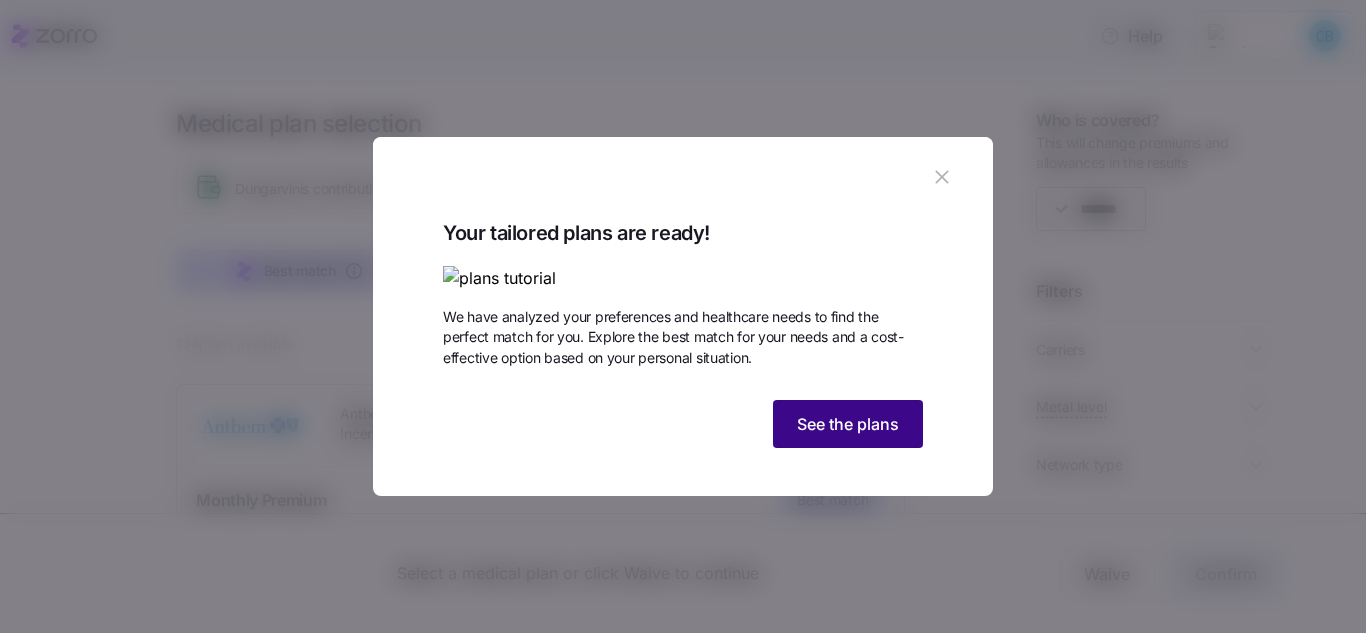 click on "See the plans" at bounding box center (848, 424) 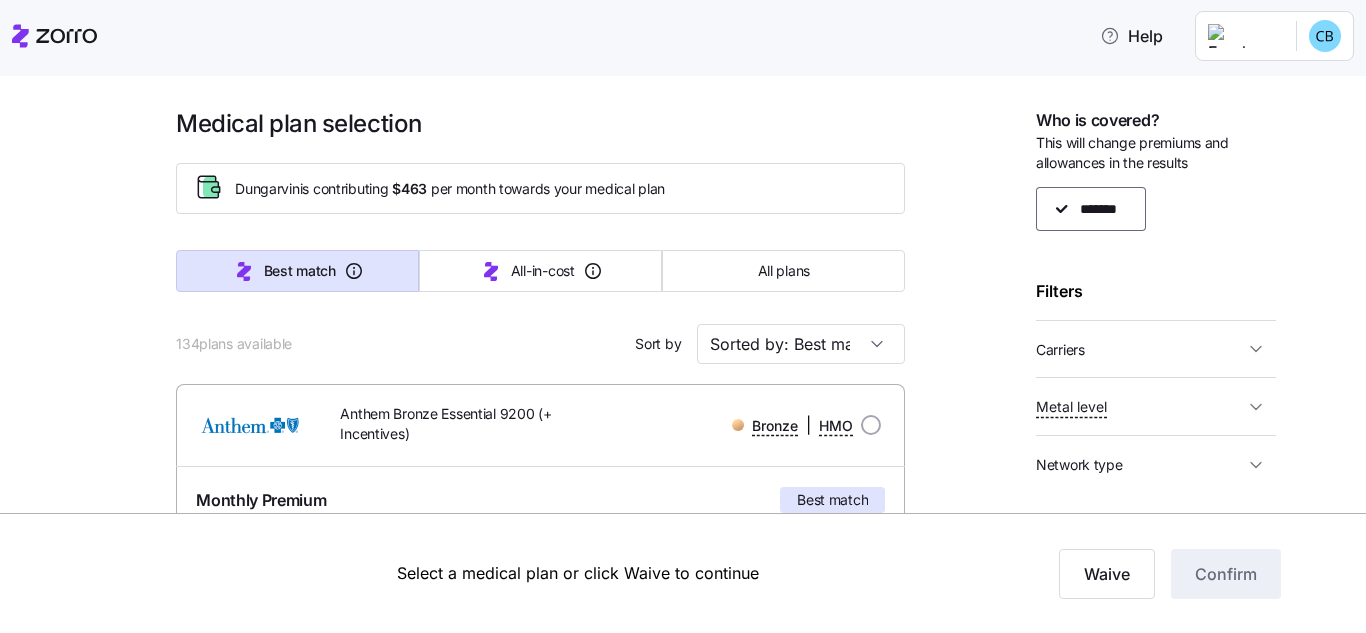 scroll, scrollTop: 487, scrollLeft: 0, axis: vertical 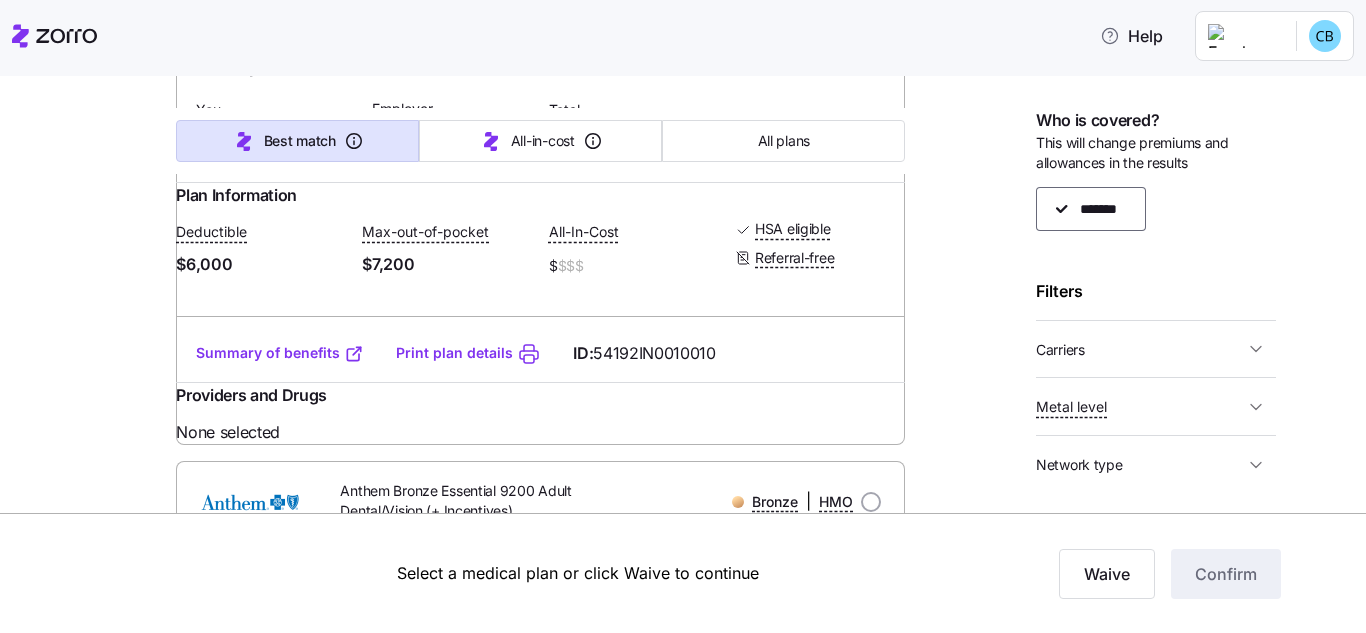 click on "Summary of benefits" at bounding box center (280, 353) 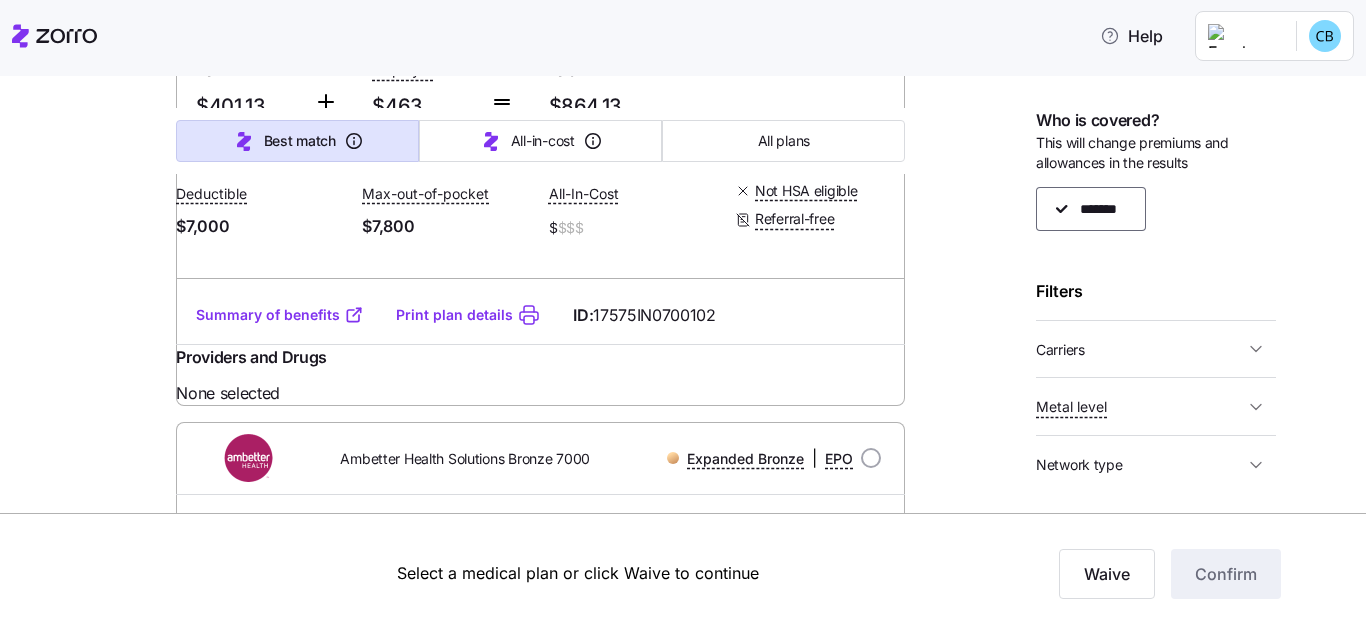 scroll, scrollTop: 2561, scrollLeft: 0, axis: vertical 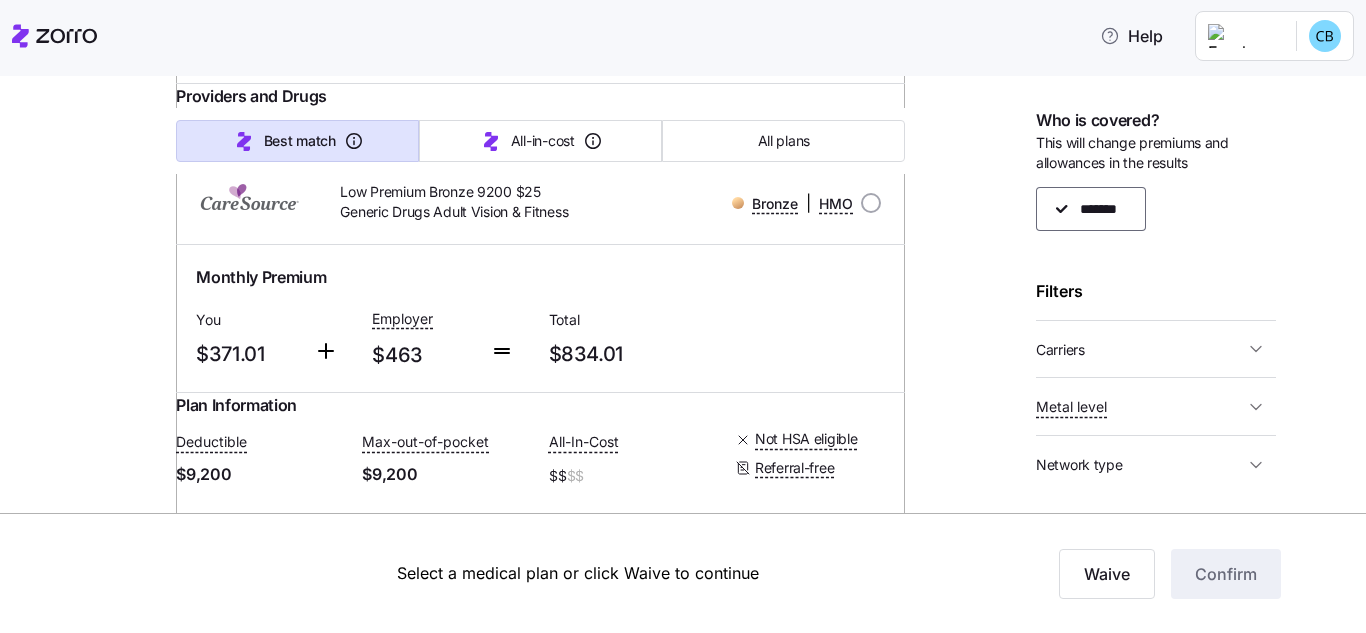 click on "Summary of benefits" at bounding box center [280, -454] 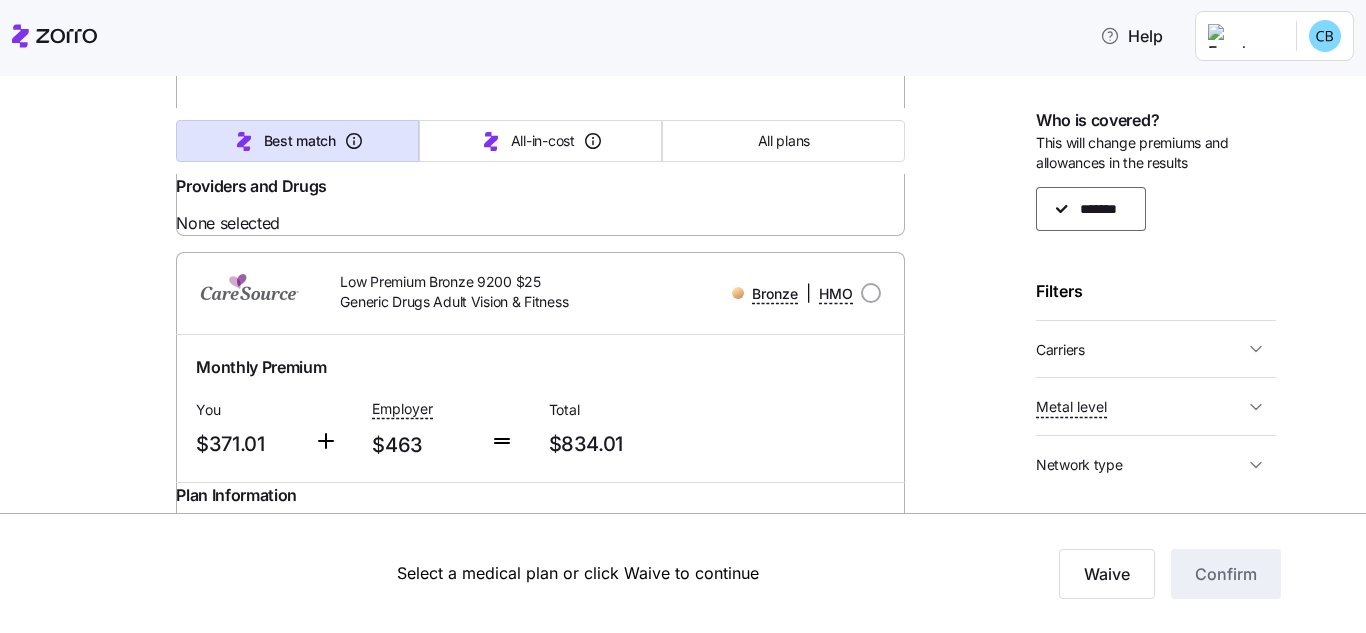 scroll, scrollTop: 7144, scrollLeft: 0, axis: vertical 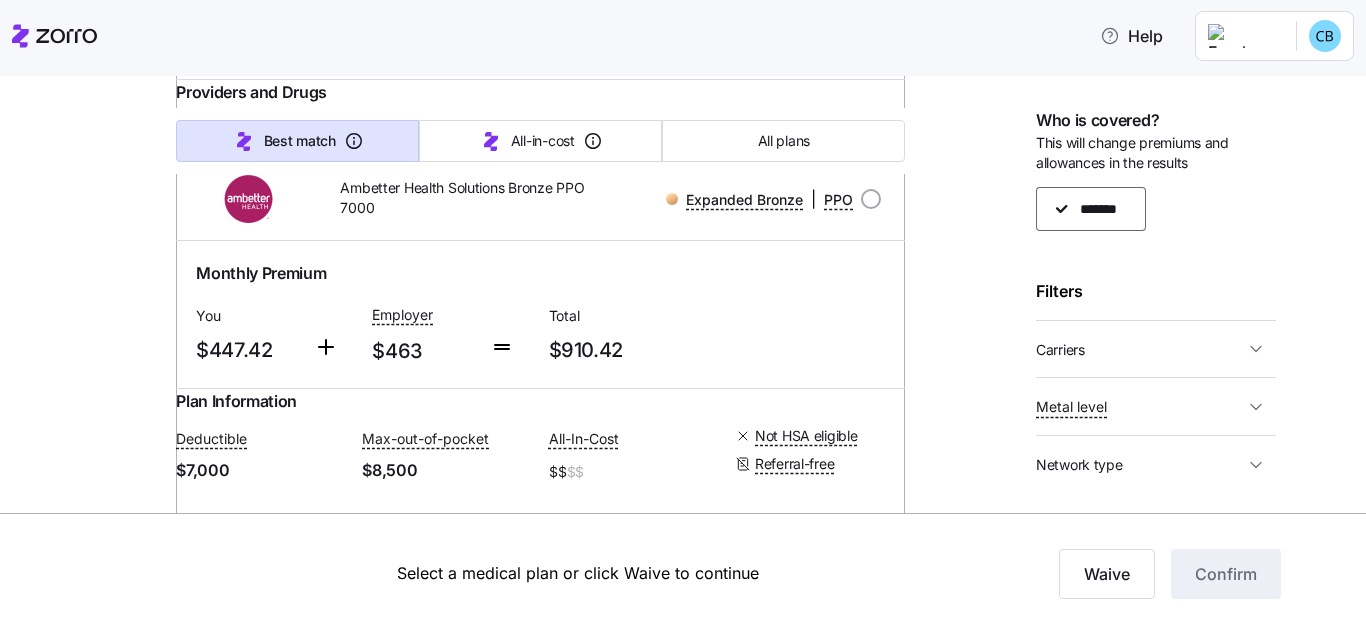 click on "Summary of benefits" at bounding box center (280, -458) 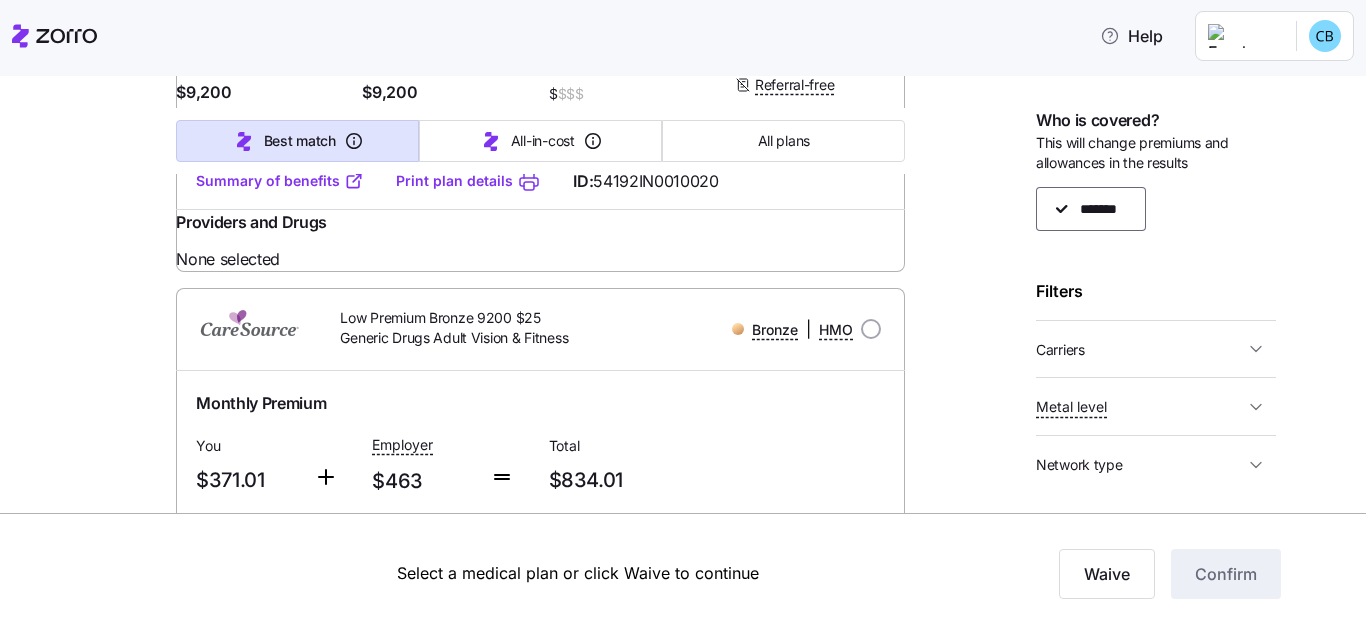 scroll, scrollTop: 7252, scrollLeft: 0, axis: vertical 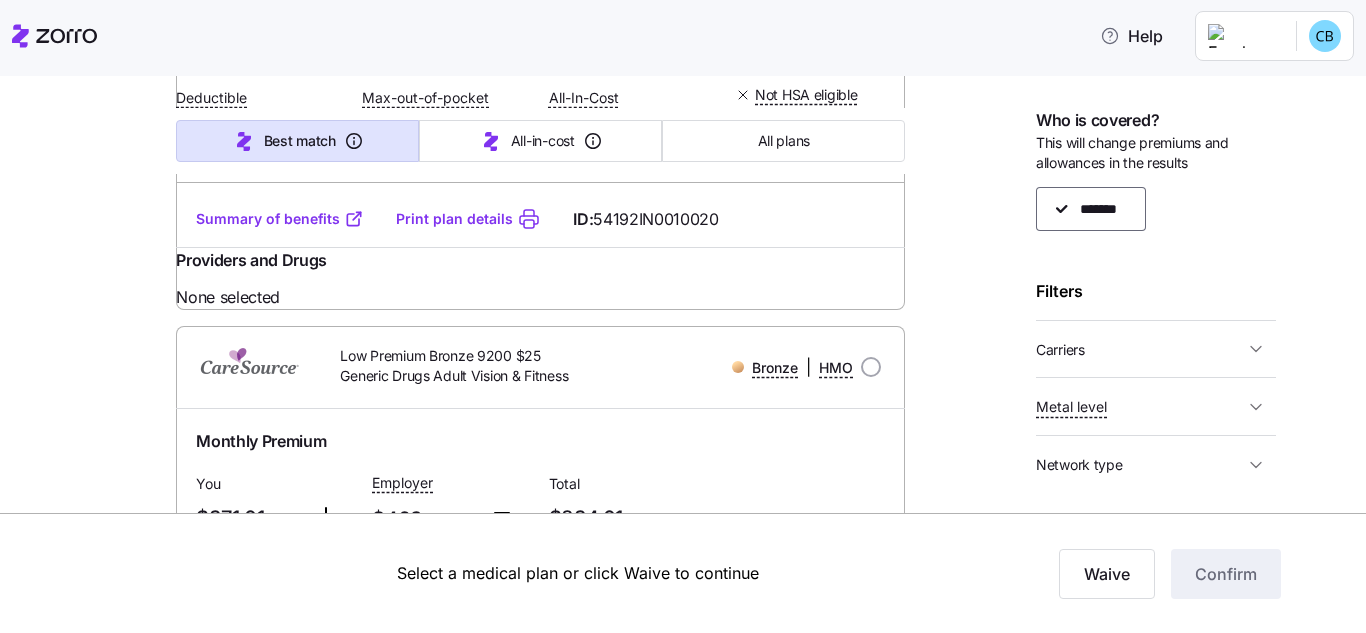click on "Print plan details" at bounding box center [454, -290] 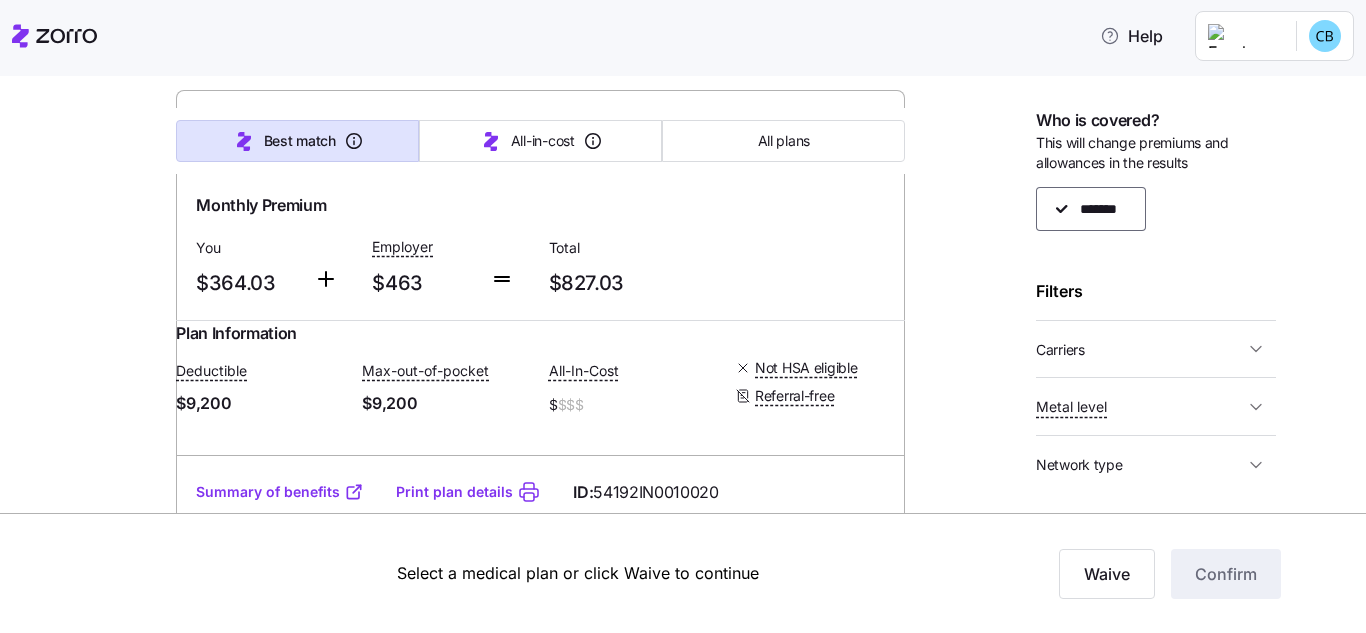 scroll, scrollTop: 6972, scrollLeft: 0, axis: vertical 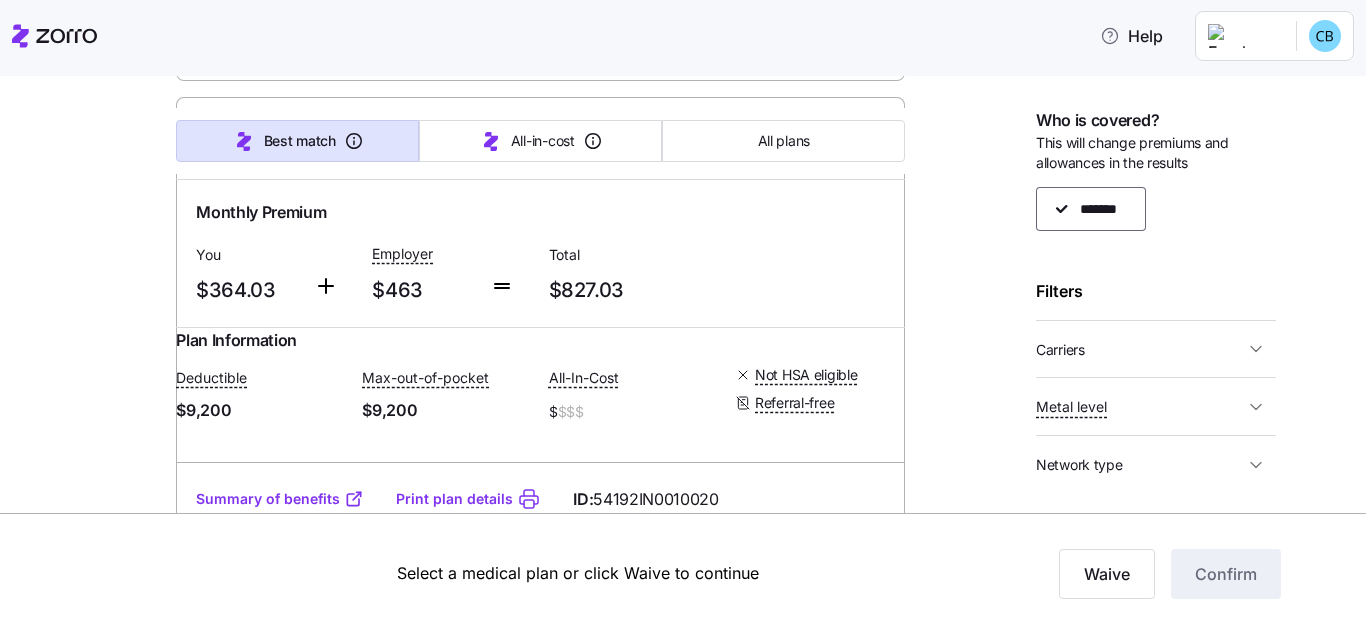 click at bounding box center [759, -365] 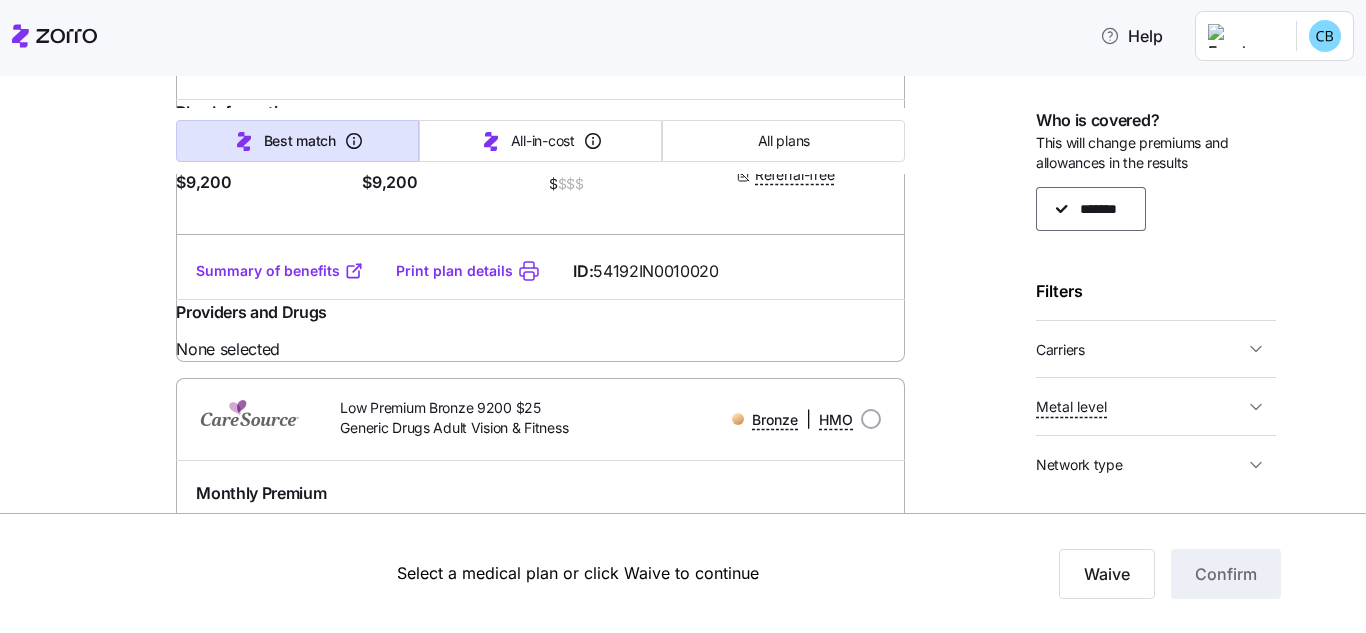 scroll, scrollTop: 7177, scrollLeft: 0, axis: vertical 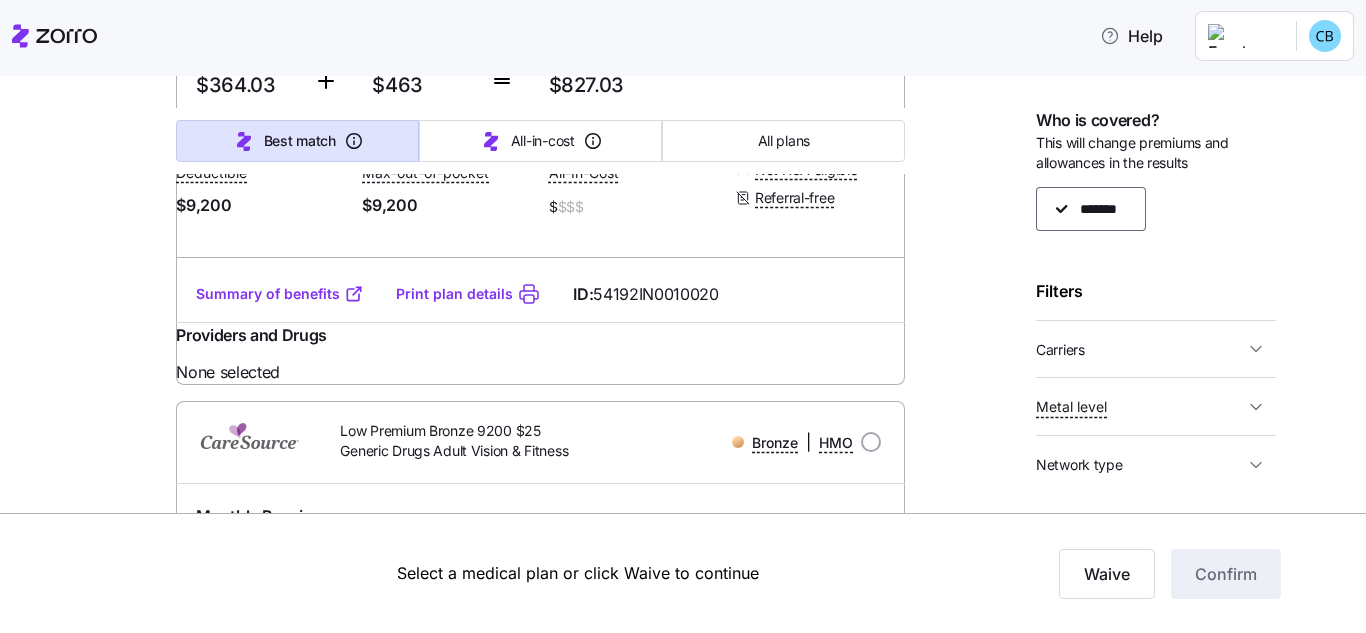click 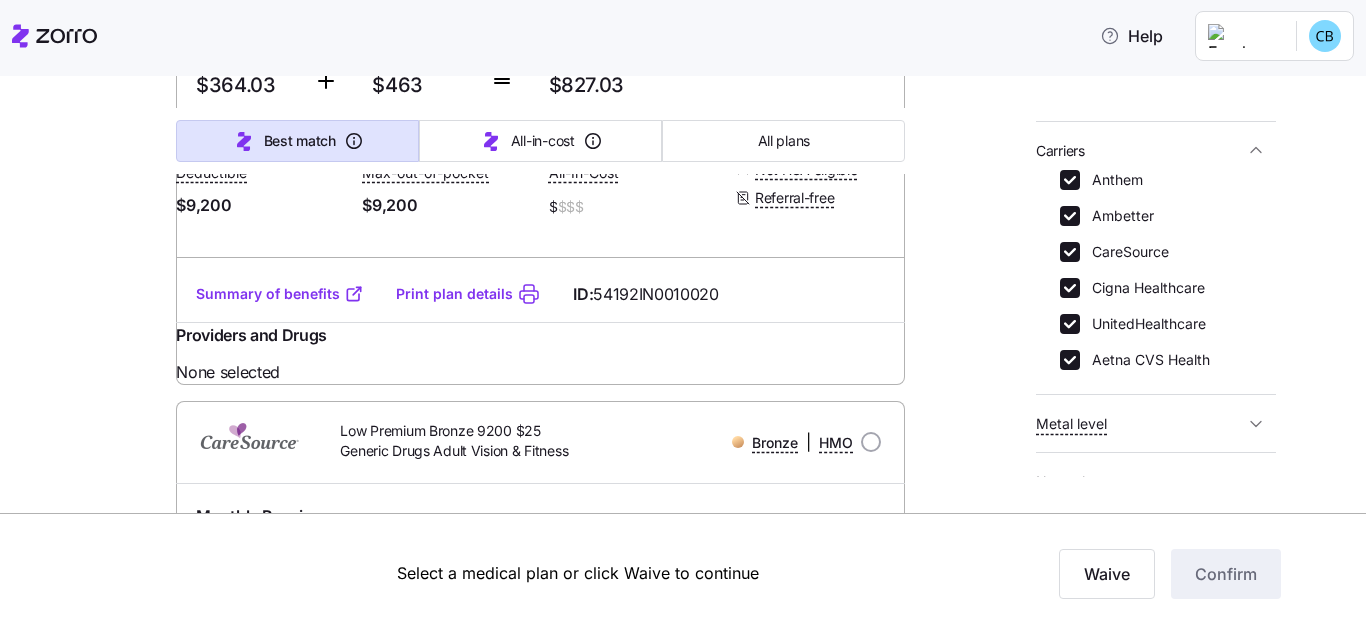 scroll, scrollTop: 200, scrollLeft: 0, axis: vertical 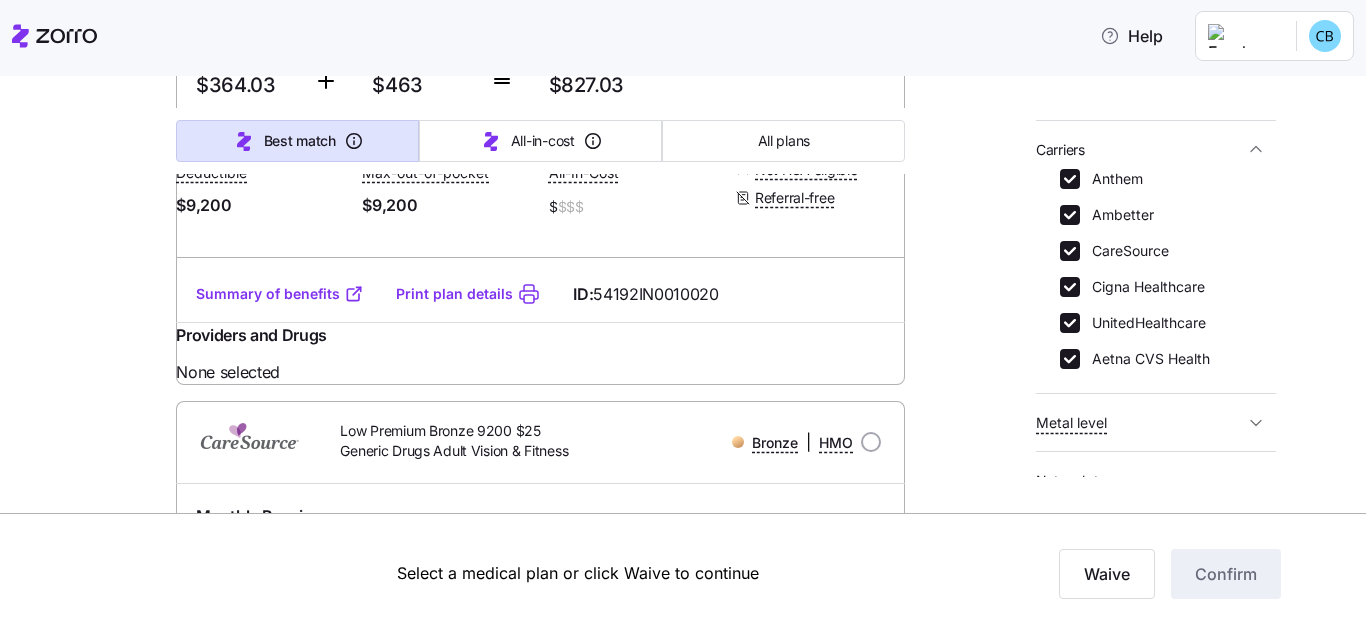 click on "Anthem" at bounding box center (1070, 179) 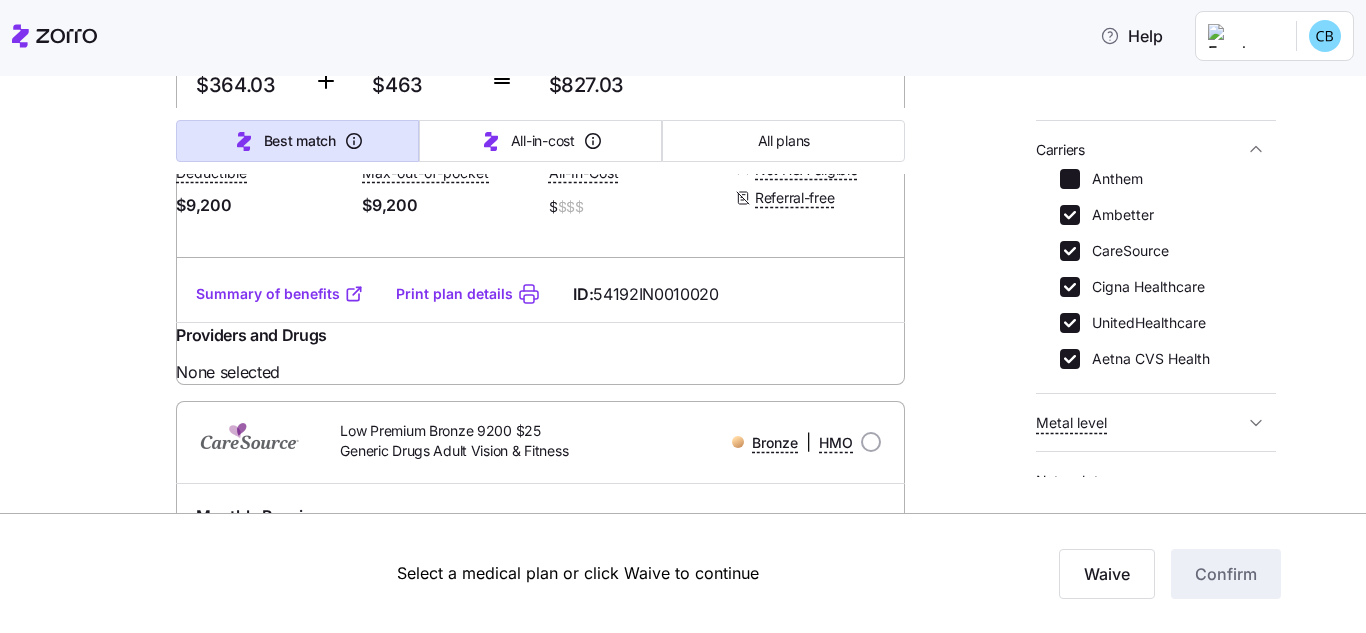 checkbox on "false" 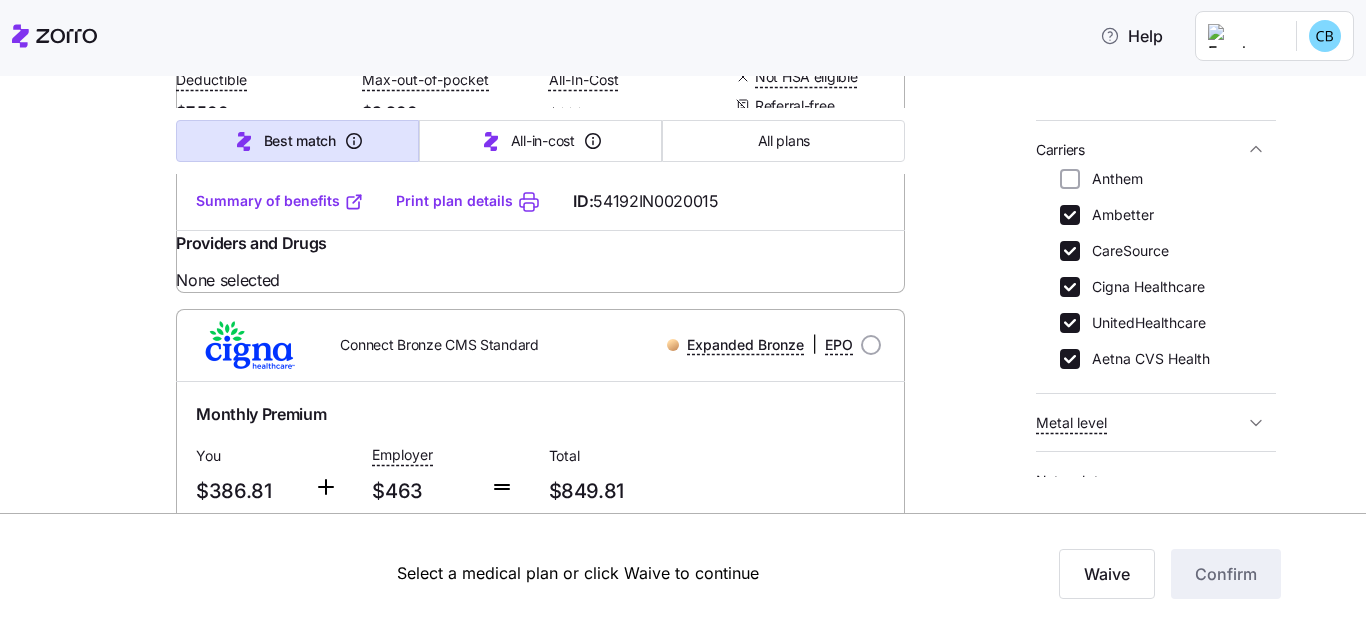 click on "CareSource" at bounding box center (1070, 251) 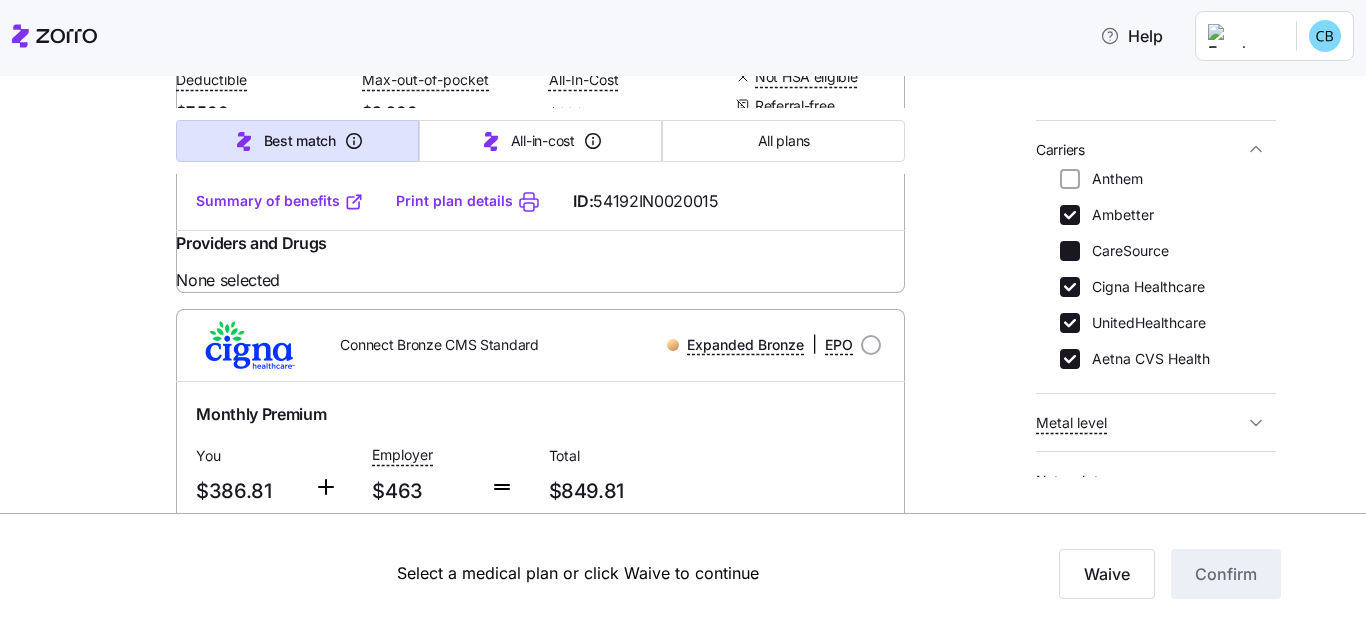 checkbox on "false" 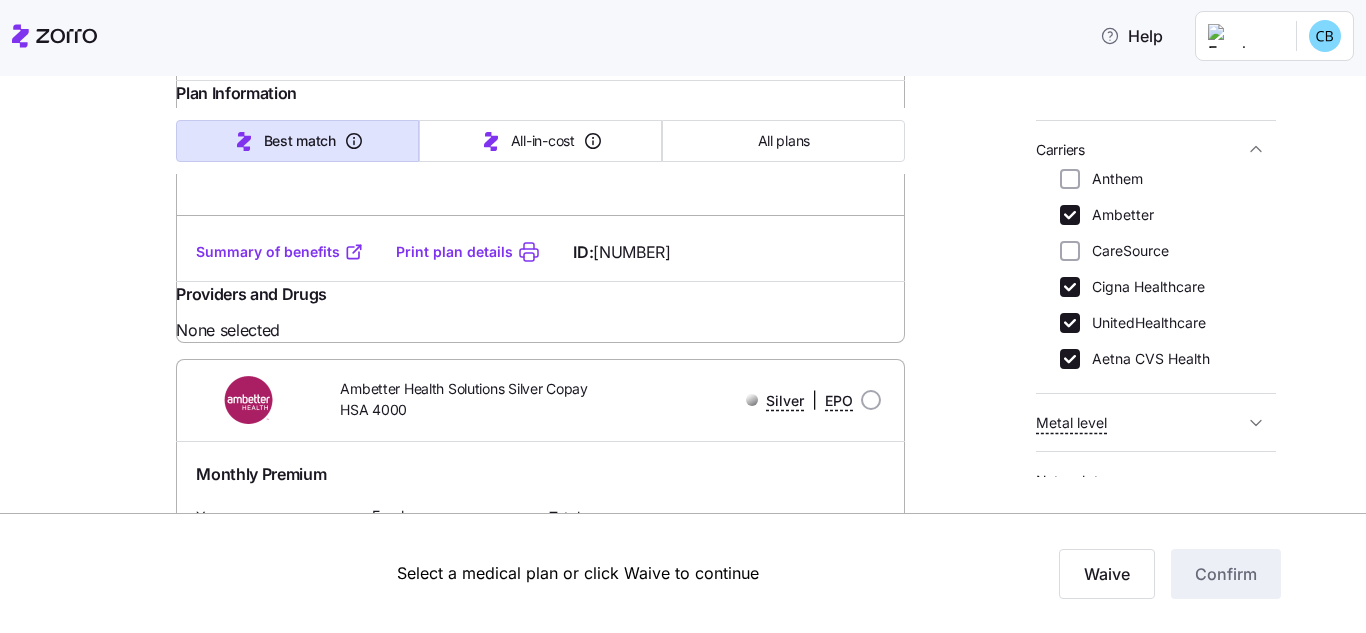 click on "Cigna Healthcare" at bounding box center [1070, 287] 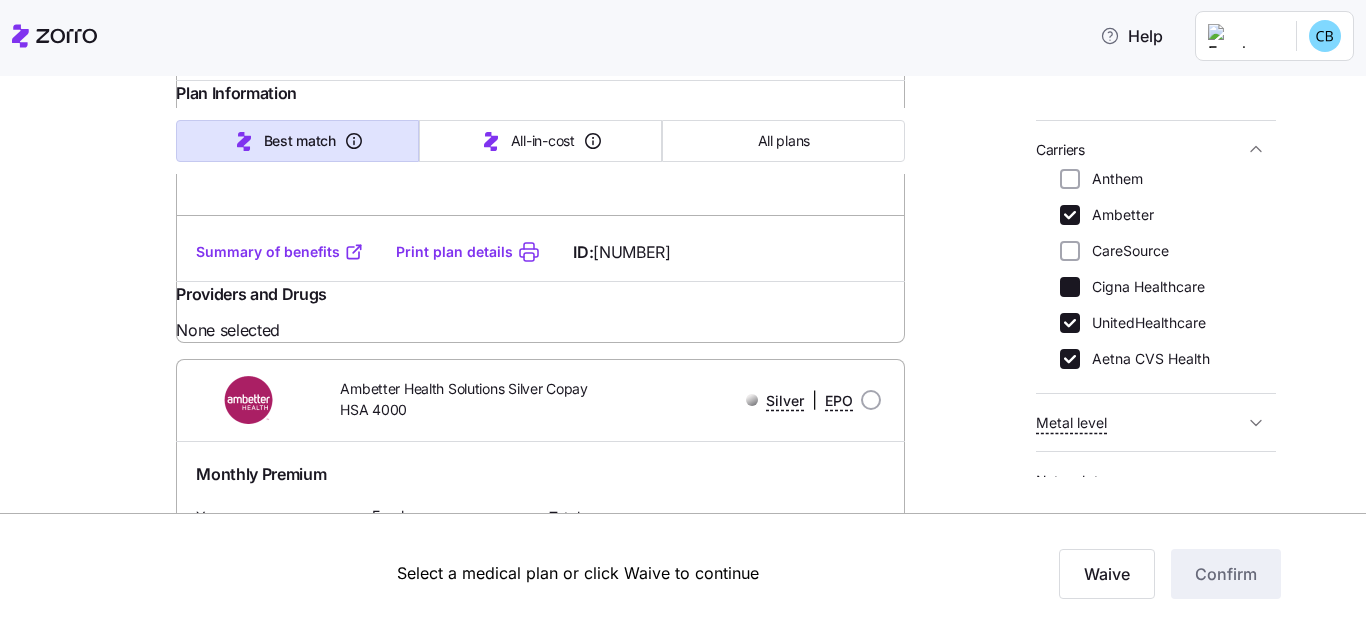 checkbox on "false" 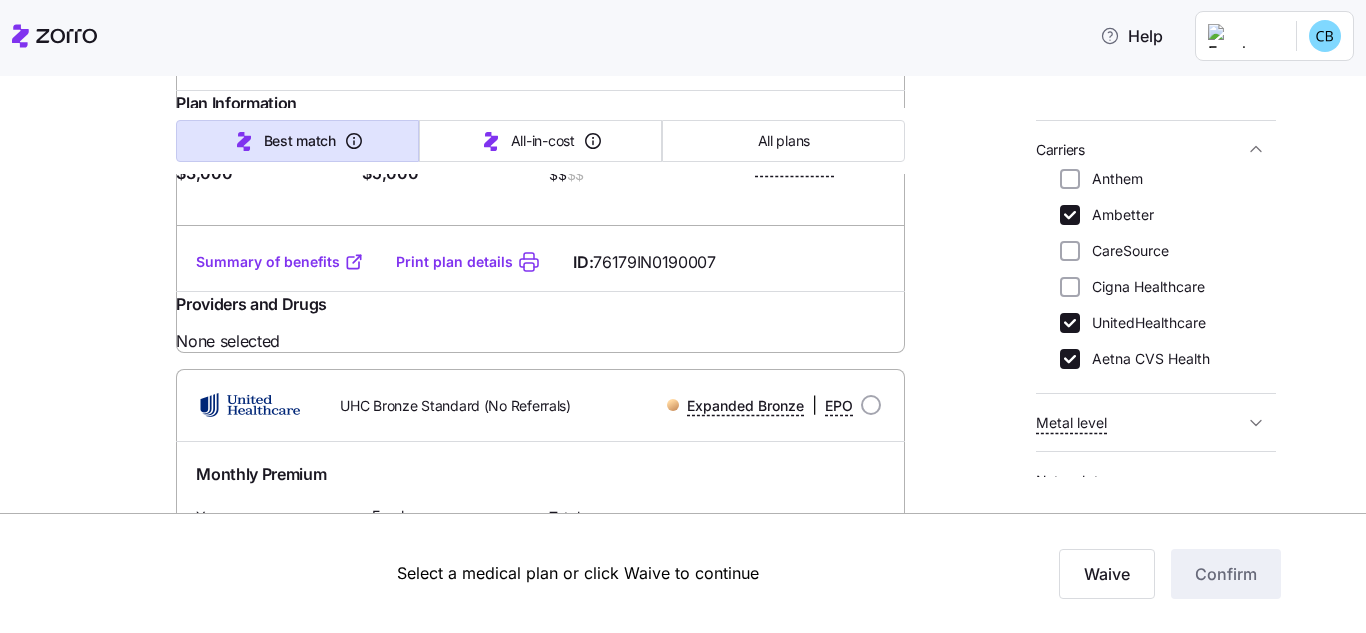 click on "UnitedHealthcare" at bounding box center [1070, 323] 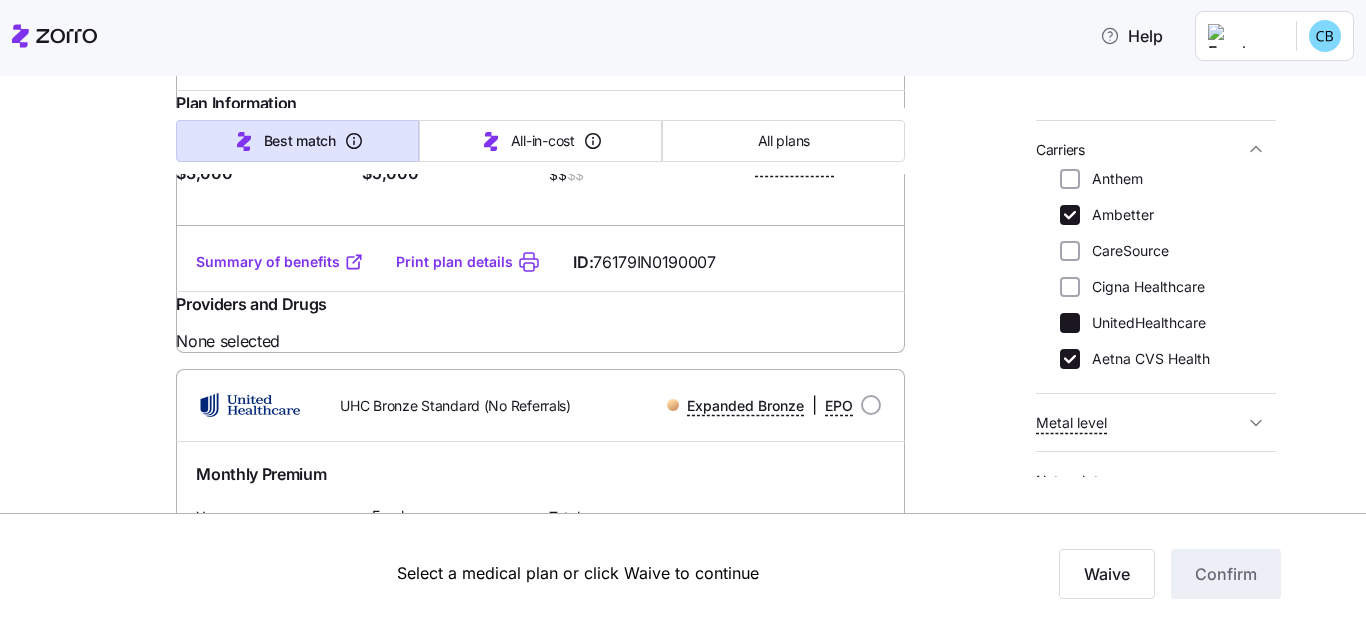 checkbox on "false" 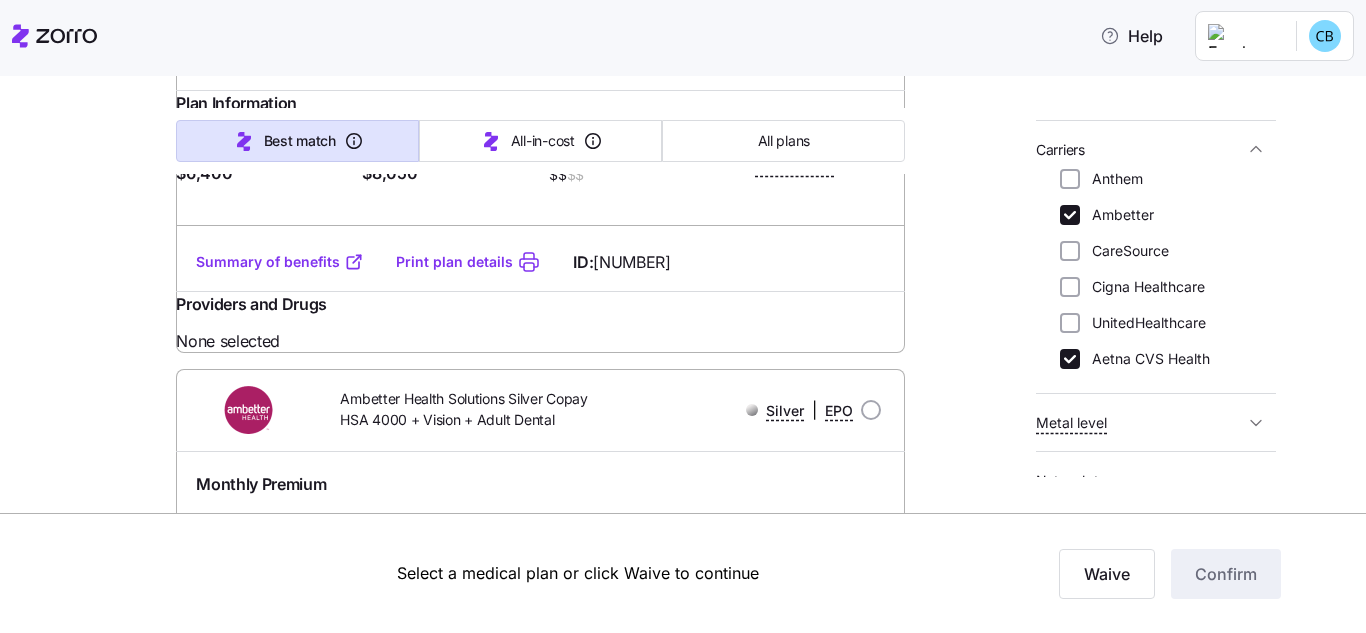 click on "Aetna CVS Health" at bounding box center (1070, 359) 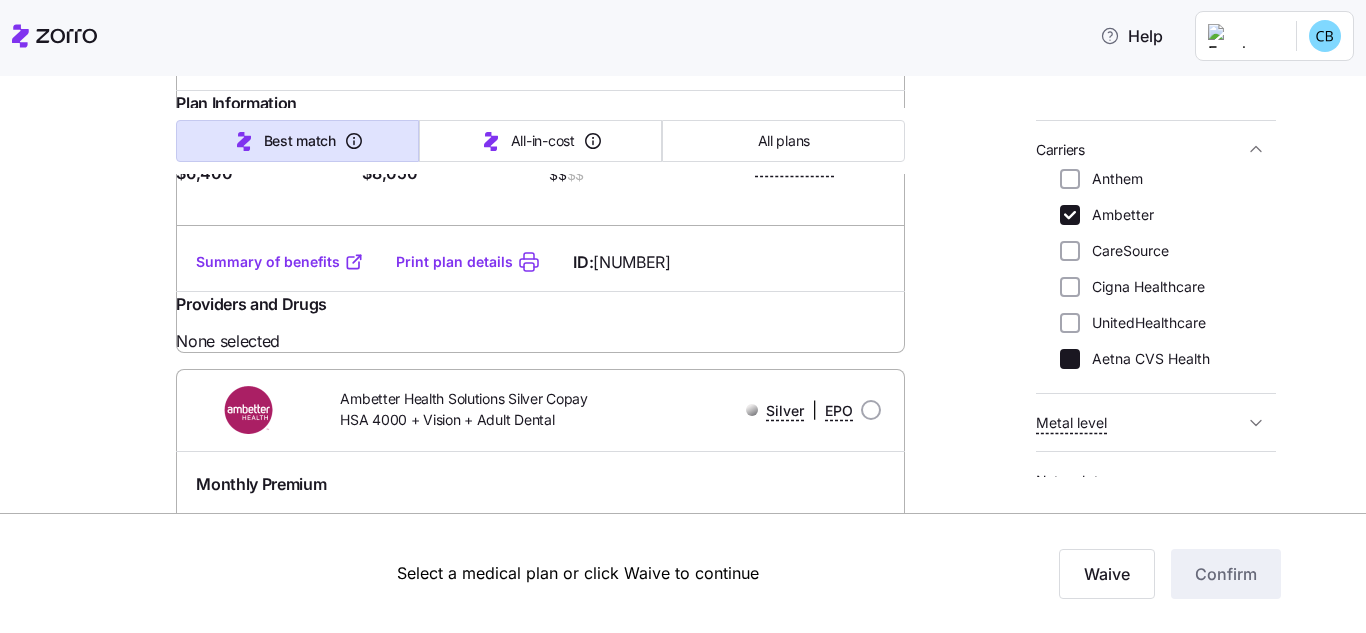 checkbox on "false" 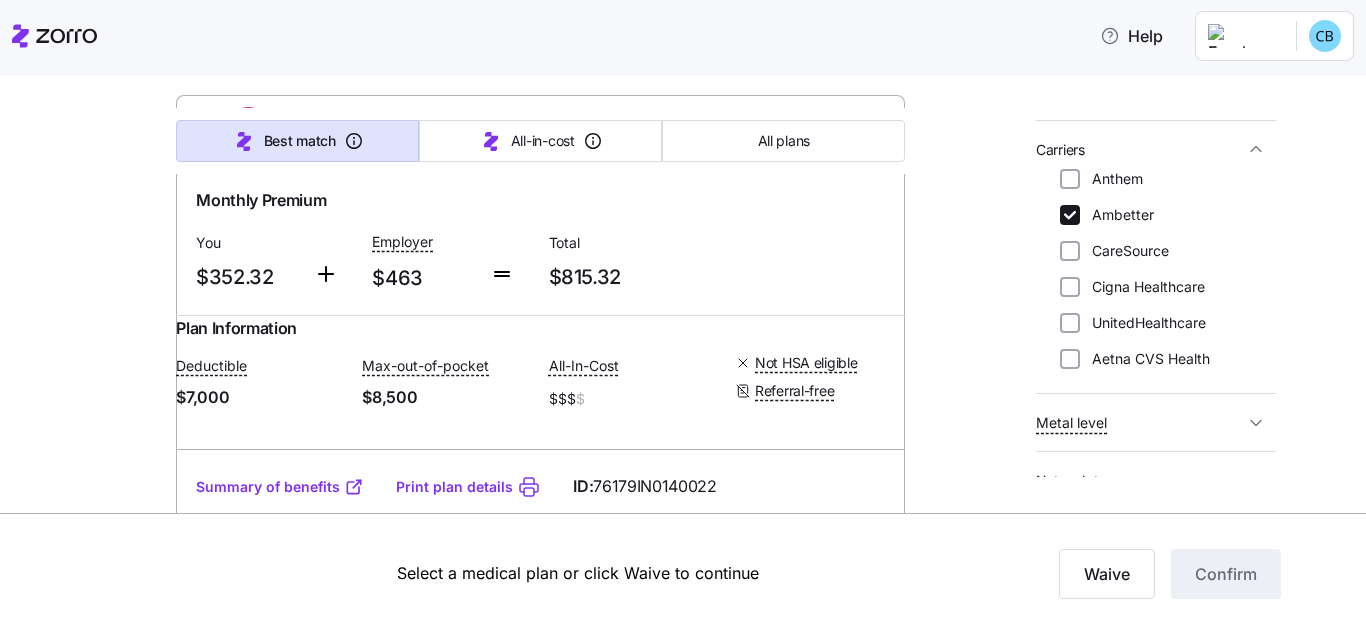 scroll, scrollTop: 0, scrollLeft: 0, axis: both 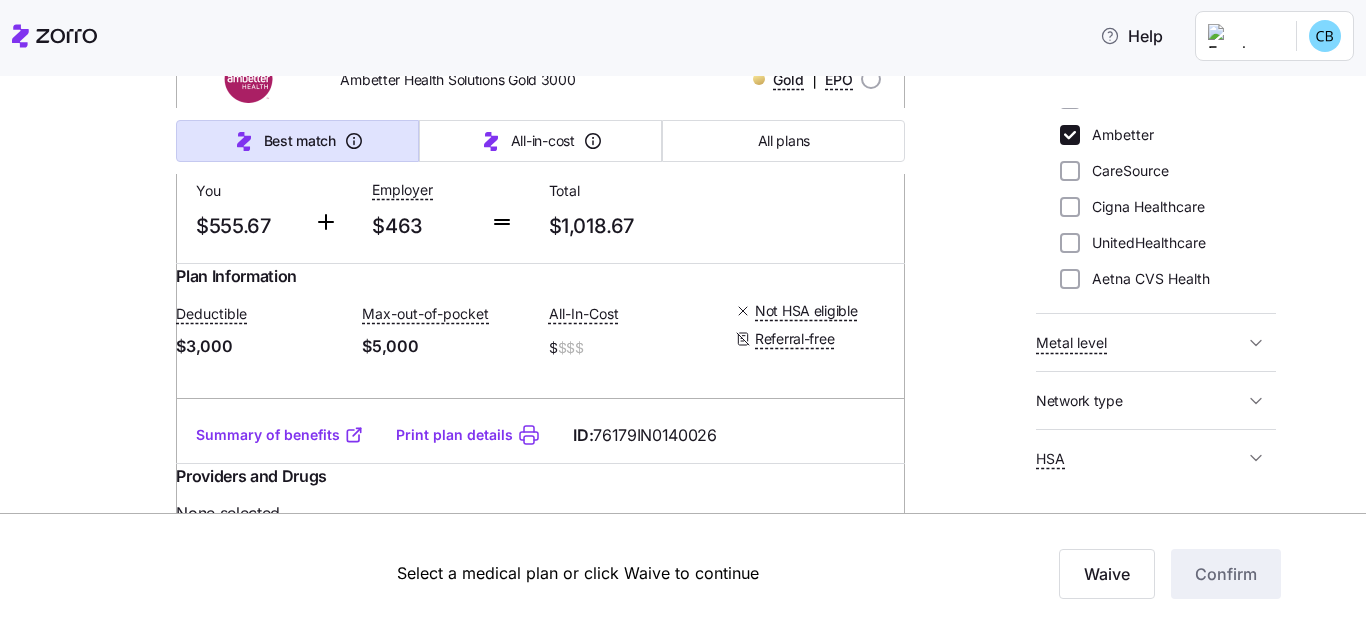 click at bounding box center (250, 79) 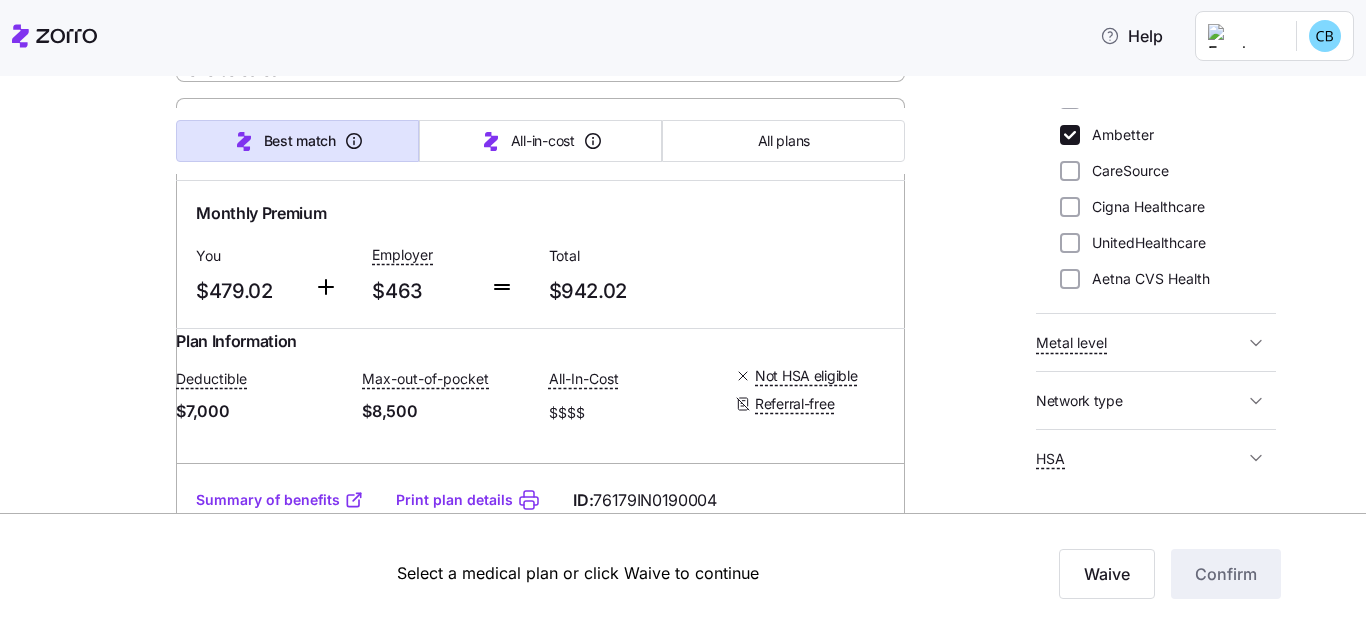 scroll, scrollTop: 2769, scrollLeft: 0, axis: vertical 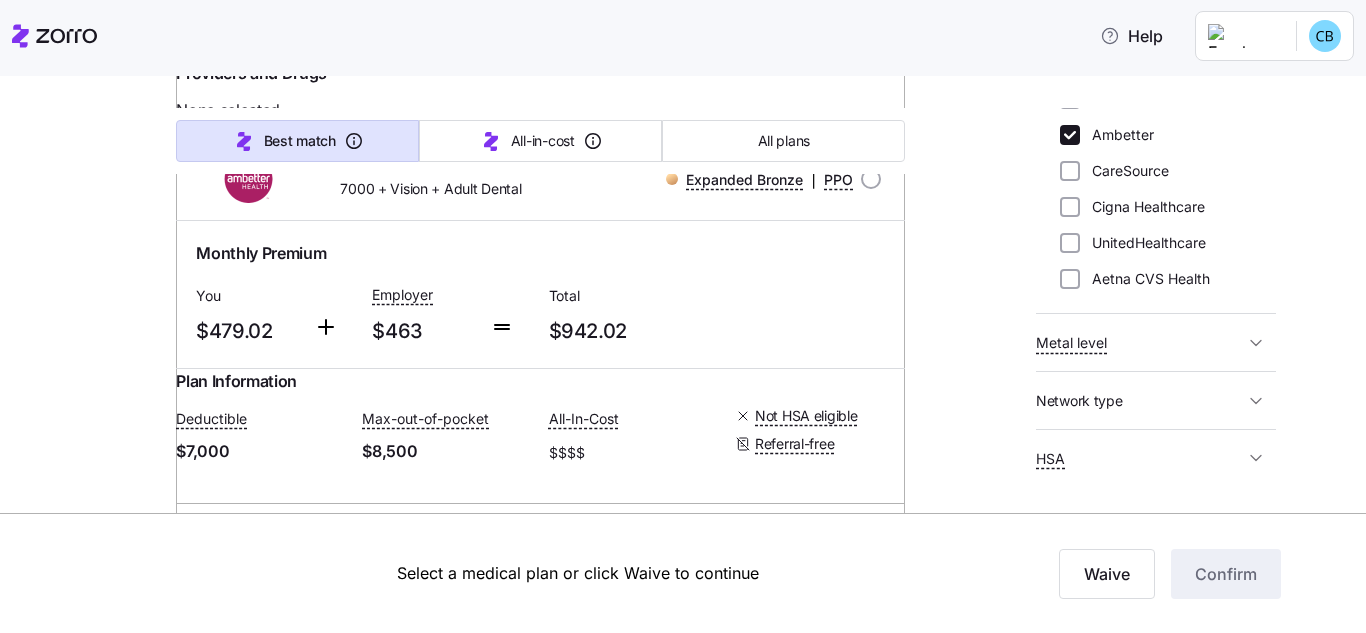 drag, startPoint x: 589, startPoint y: 296, endPoint x: 717, endPoint y: 288, distance: 128.24976 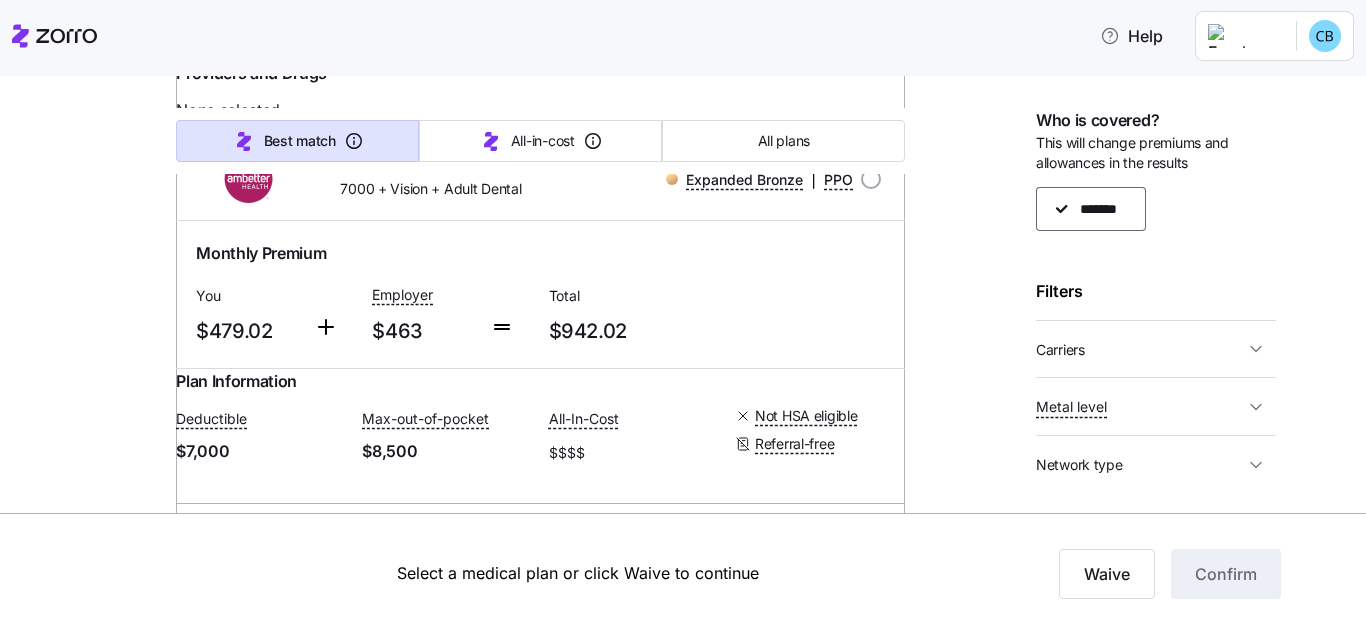 drag, startPoint x: 591, startPoint y: 295, endPoint x: 698, endPoint y: 277, distance: 108.503456 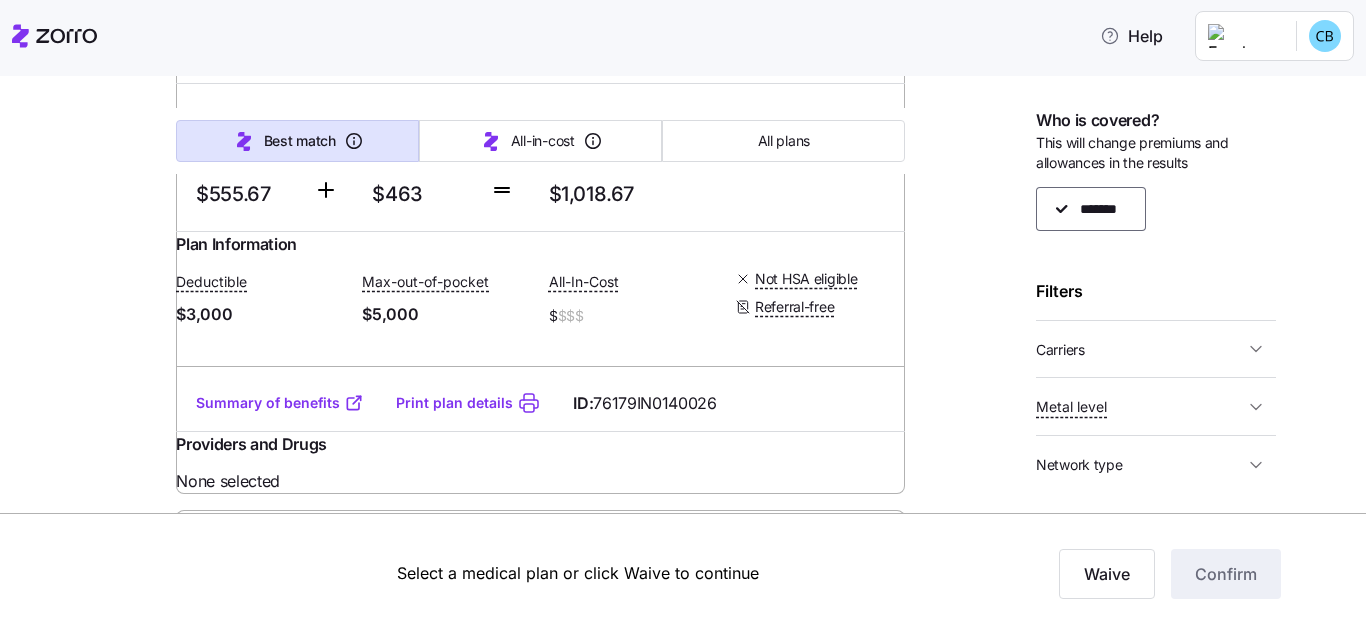 scroll, scrollTop: 1342, scrollLeft: 0, axis: vertical 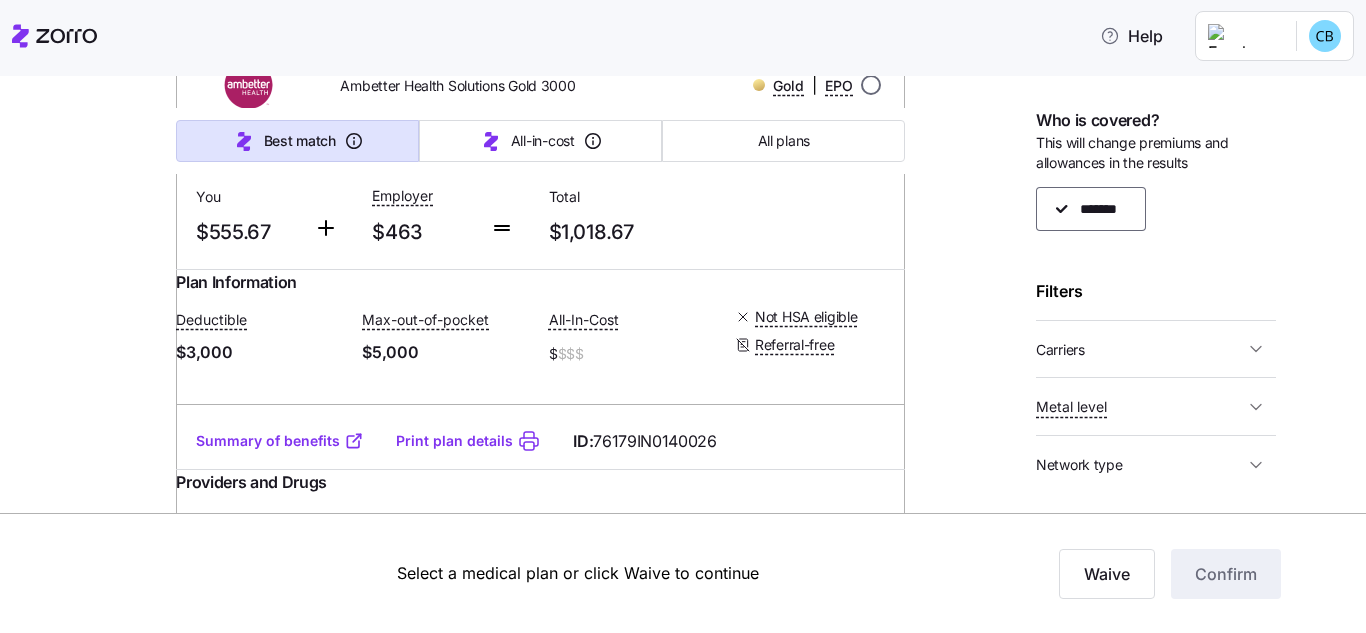click at bounding box center (871, 85) 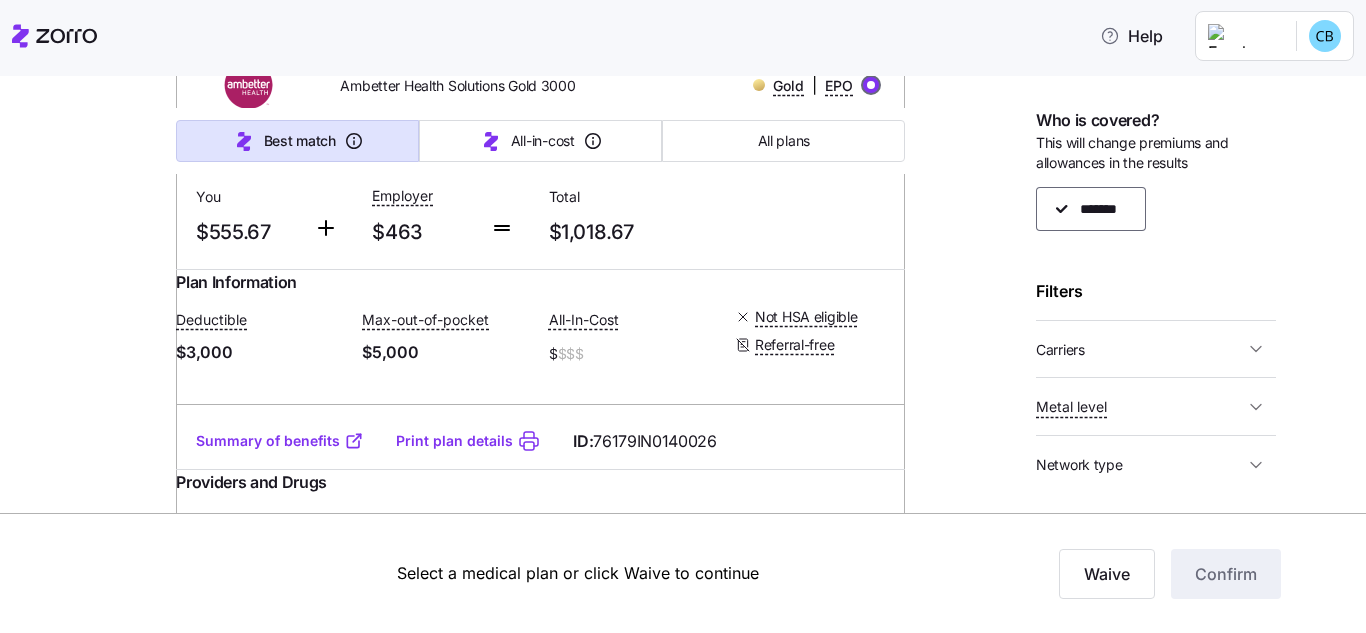 radio on "true" 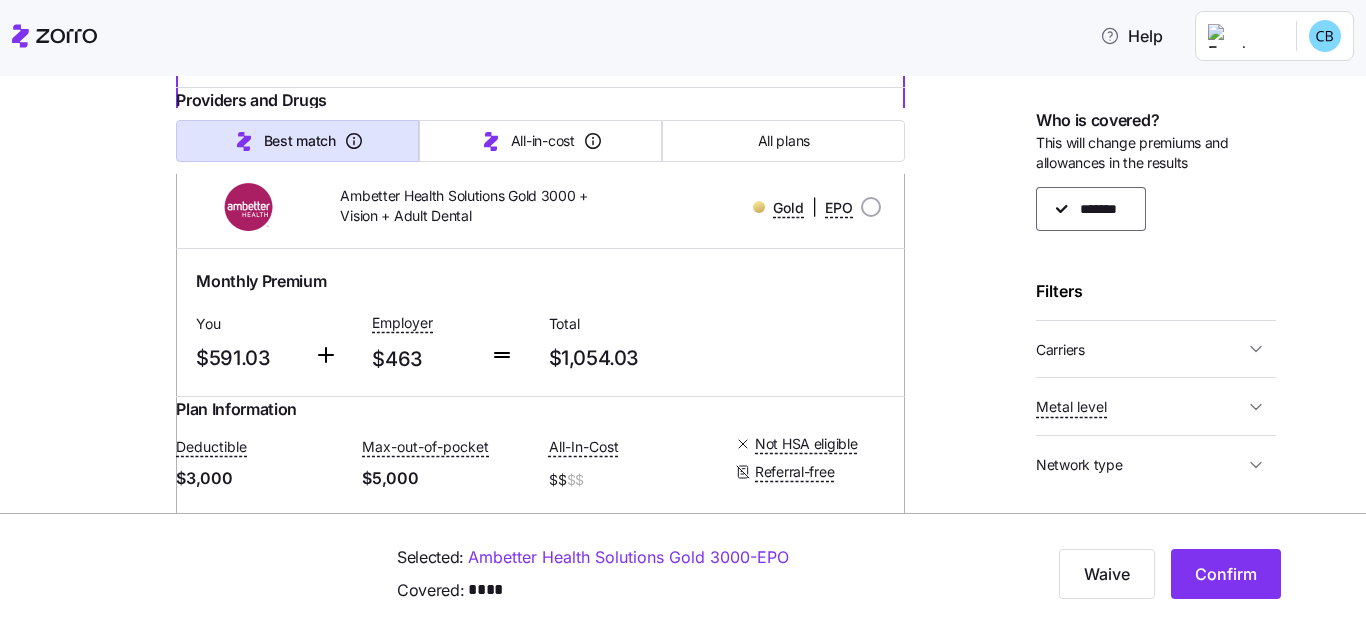 scroll, scrollTop: 1716, scrollLeft: 0, axis: vertical 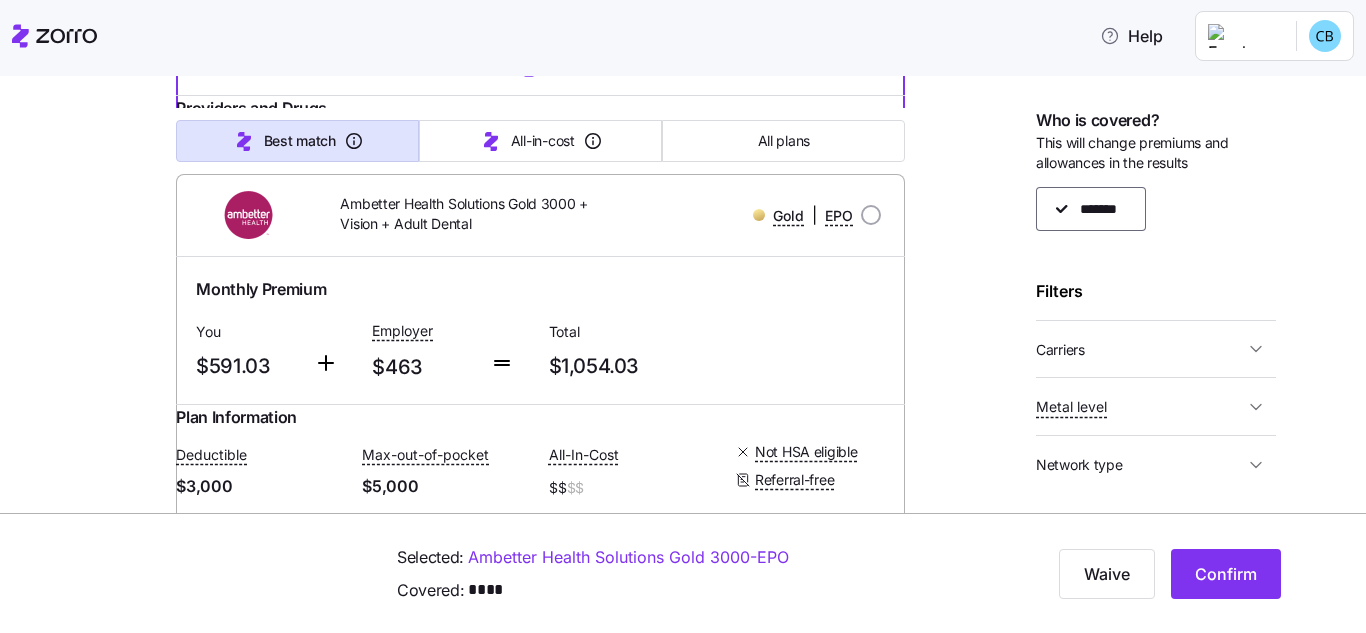click on "Summary of benefits" at bounding box center (280, 67) 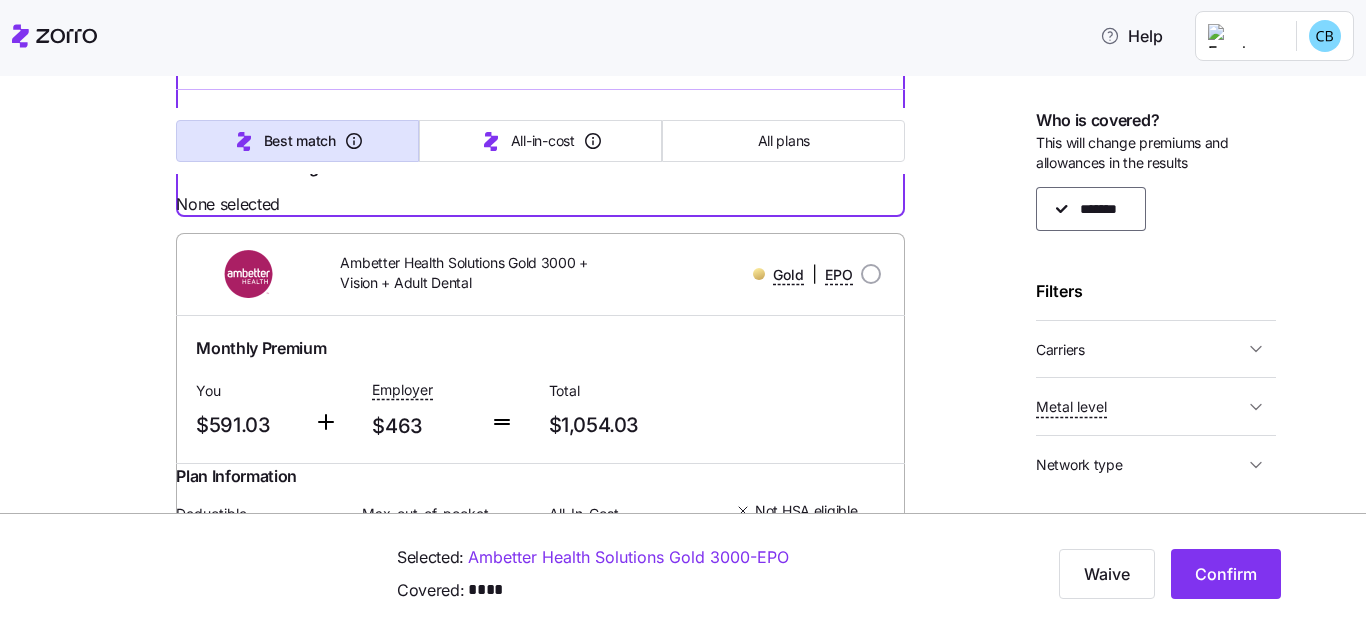scroll, scrollTop: 1617, scrollLeft: 0, axis: vertical 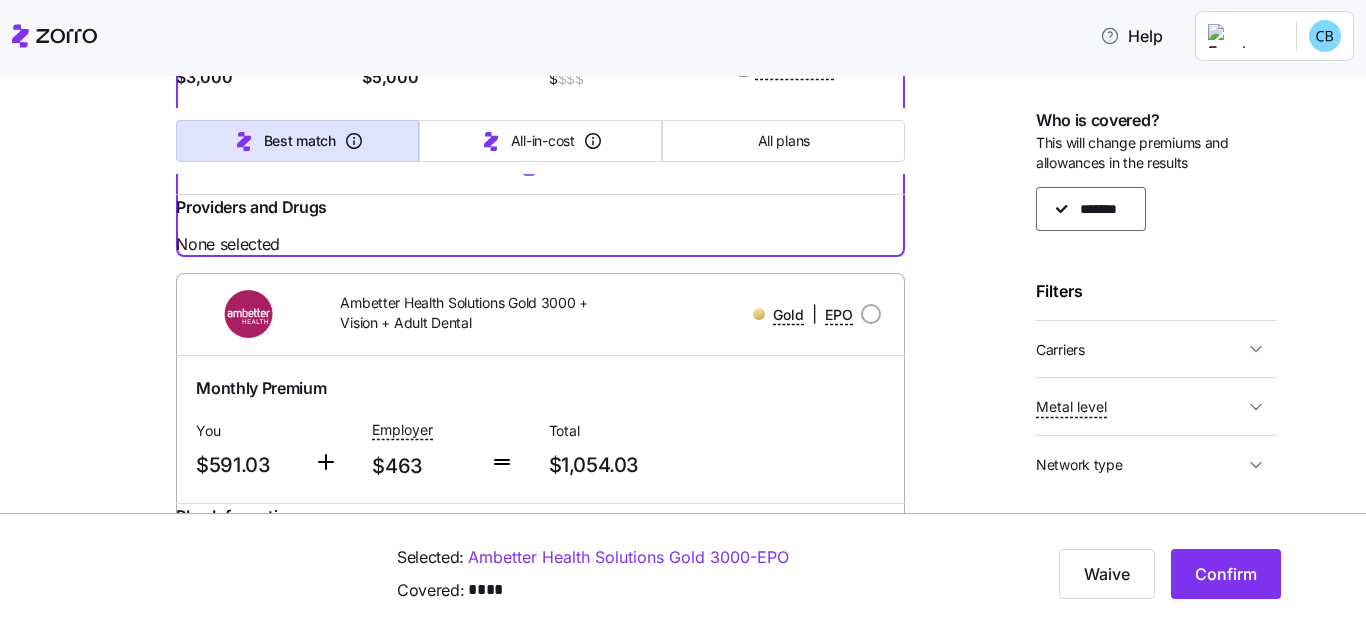 click on "Summary of benefits" at bounding box center [280, 166] 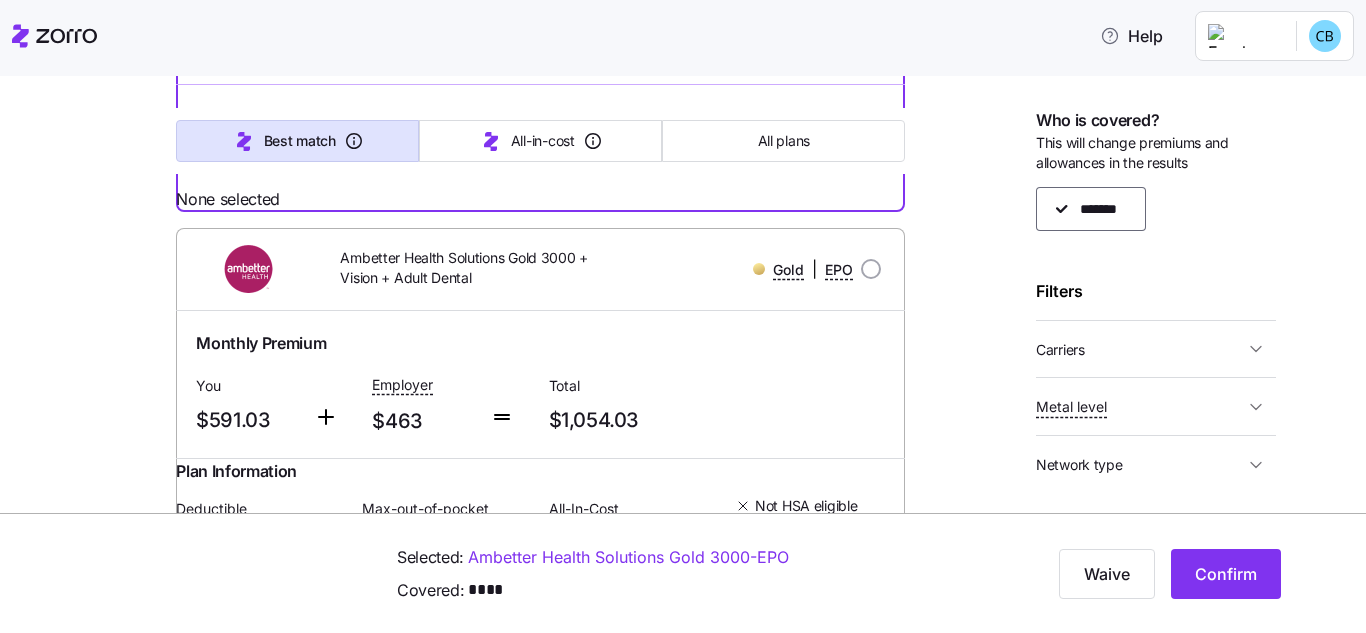scroll, scrollTop: 1639, scrollLeft: 0, axis: vertical 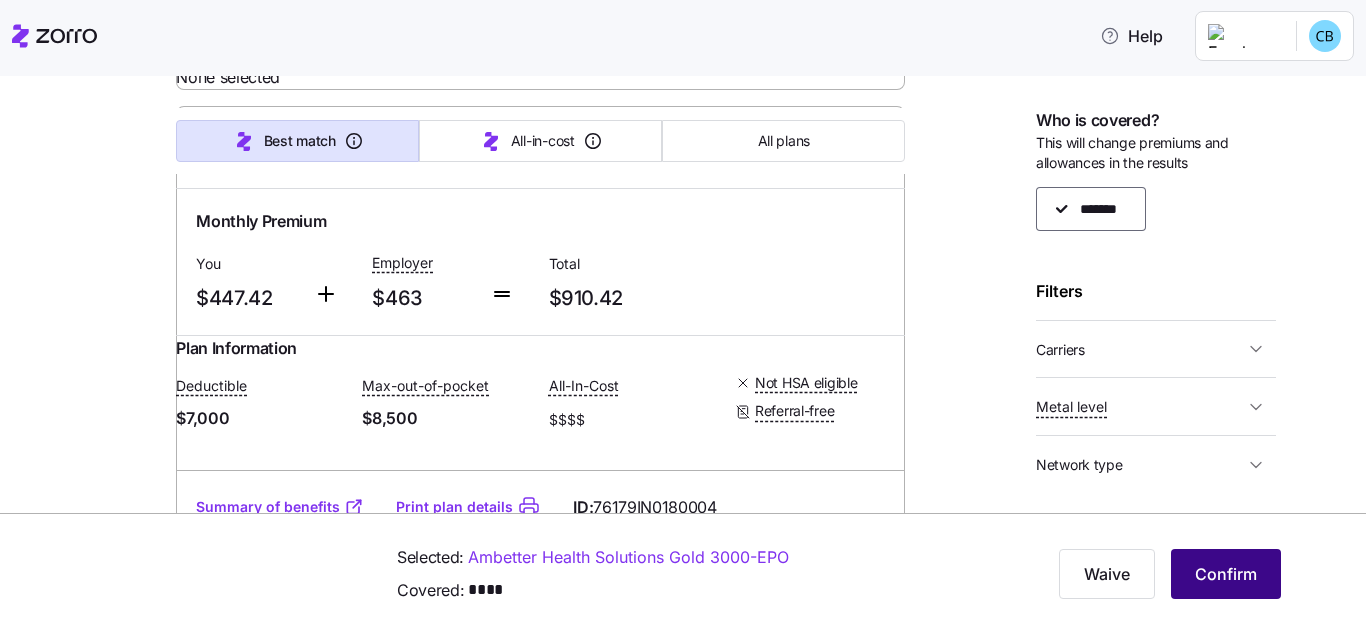 click on "Confirm" at bounding box center [1226, 574] 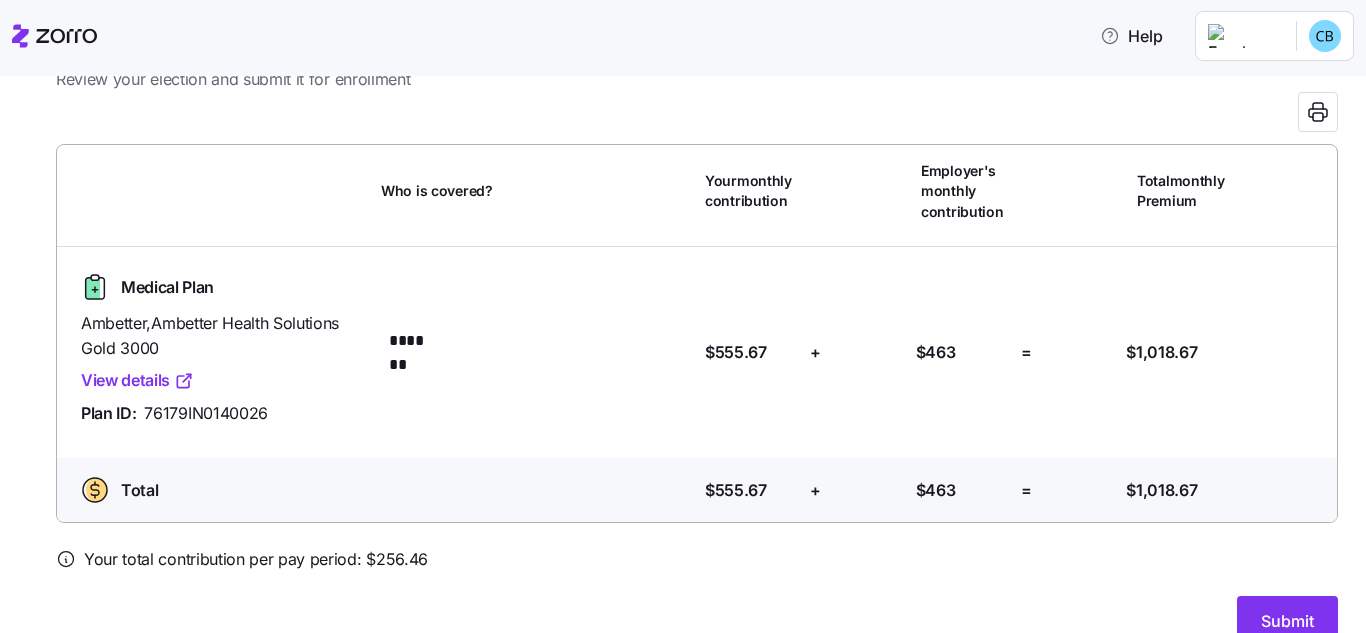 scroll, scrollTop: 117, scrollLeft: 0, axis: vertical 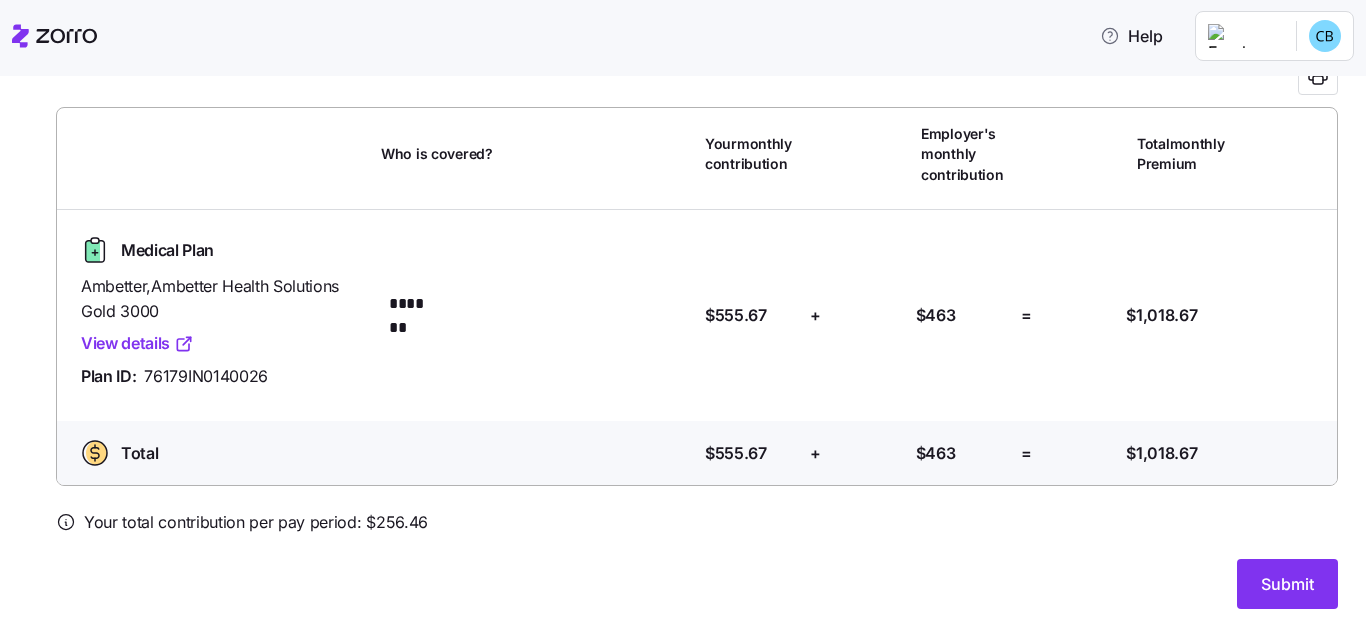 click on "View details" at bounding box center (137, 343) 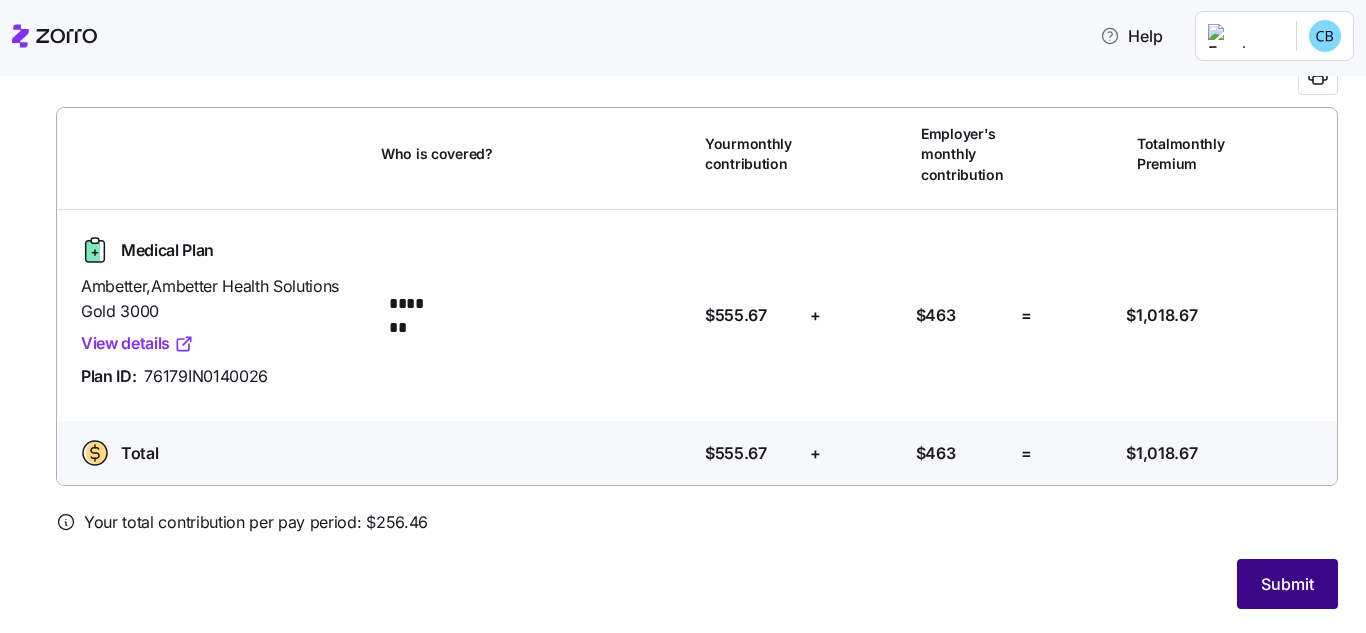 click on "Submit" at bounding box center [1287, 584] 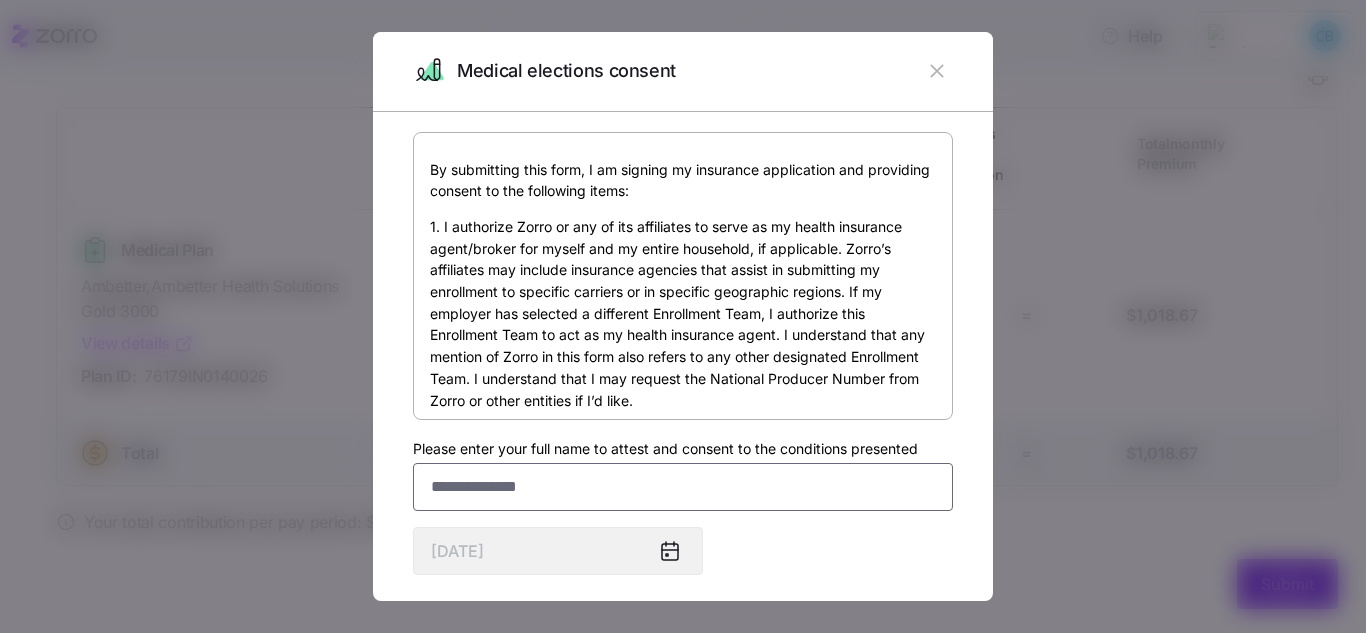 click on "Please enter your full name to attest and consent to the conditions presented" at bounding box center [683, 487] 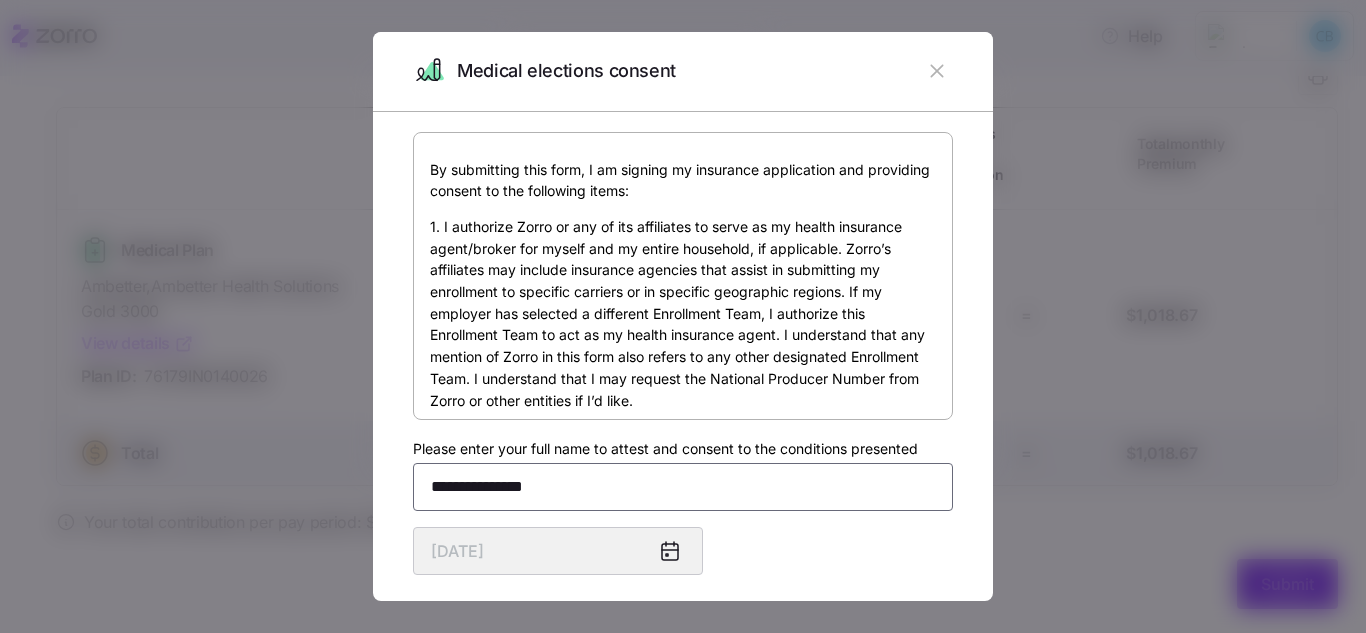 type on "**********" 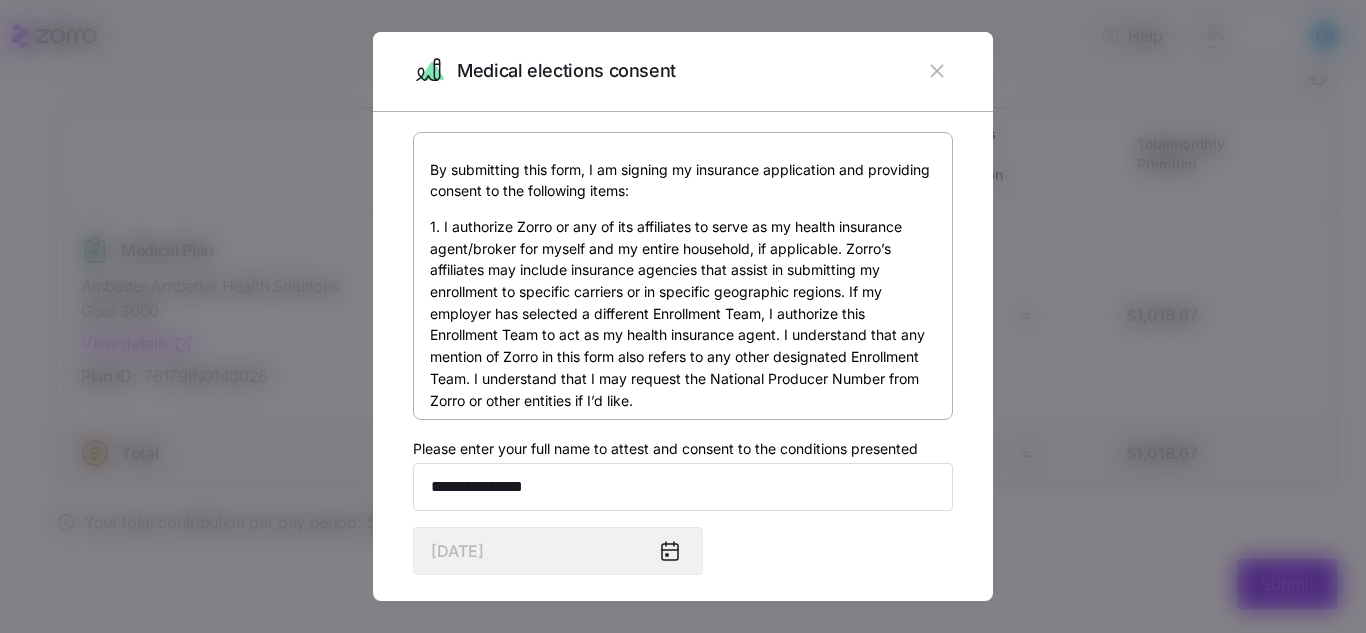 click 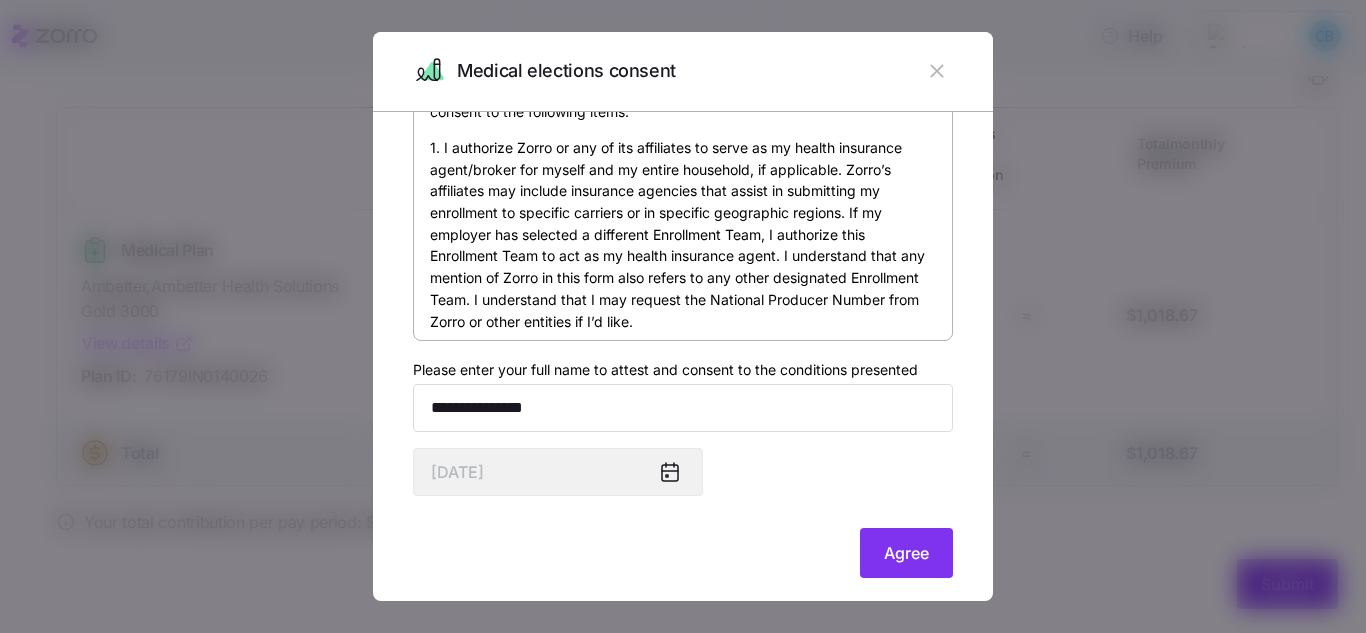 scroll, scrollTop: 100, scrollLeft: 0, axis: vertical 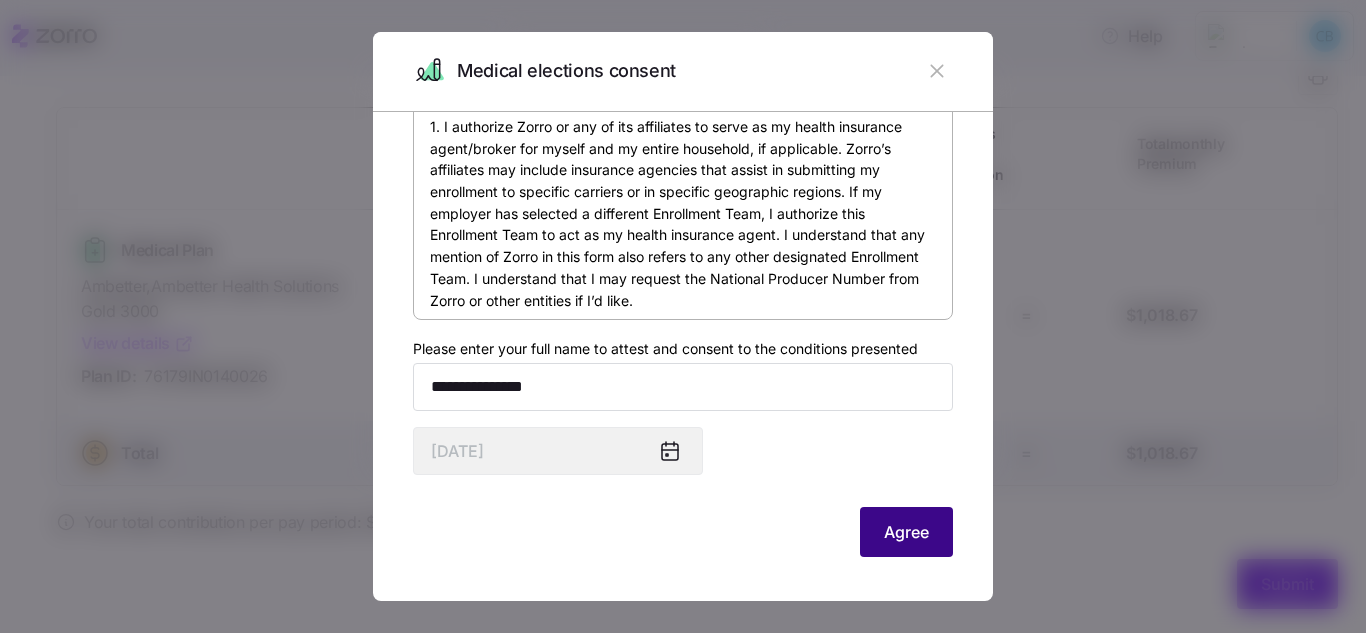 click on "Agree" at bounding box center [906, 532] 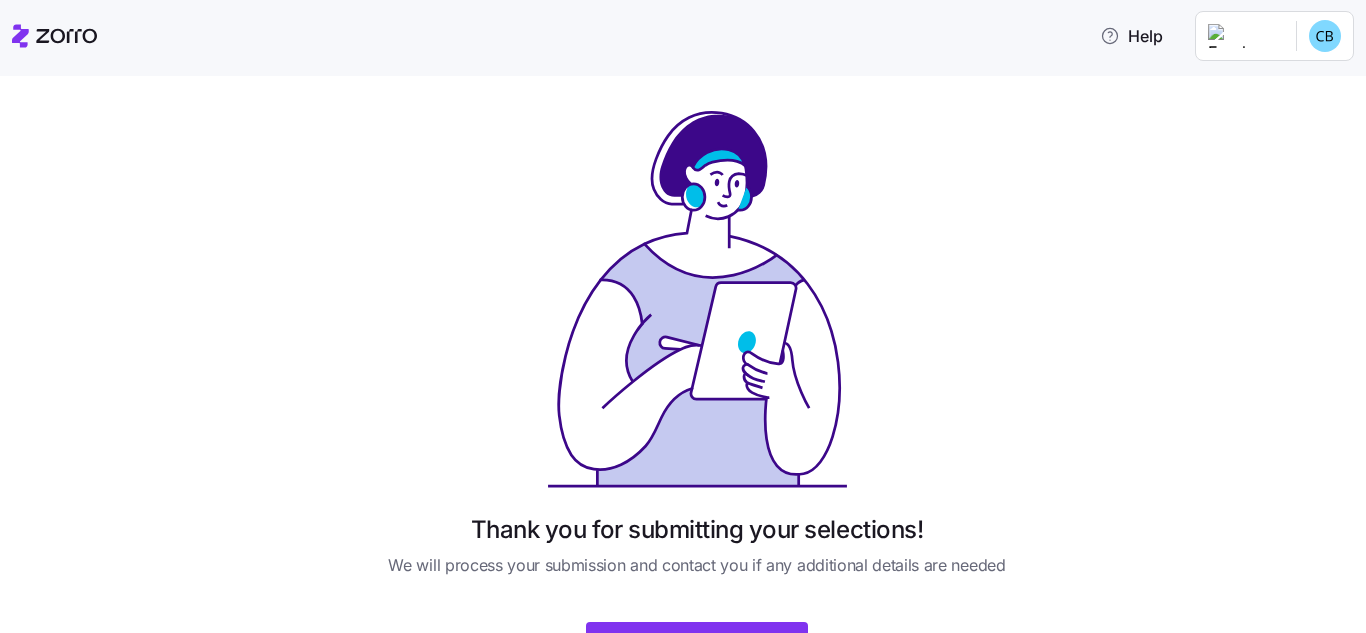click on "Thank you for submitting your selections!" at bounding box center (697, 529) 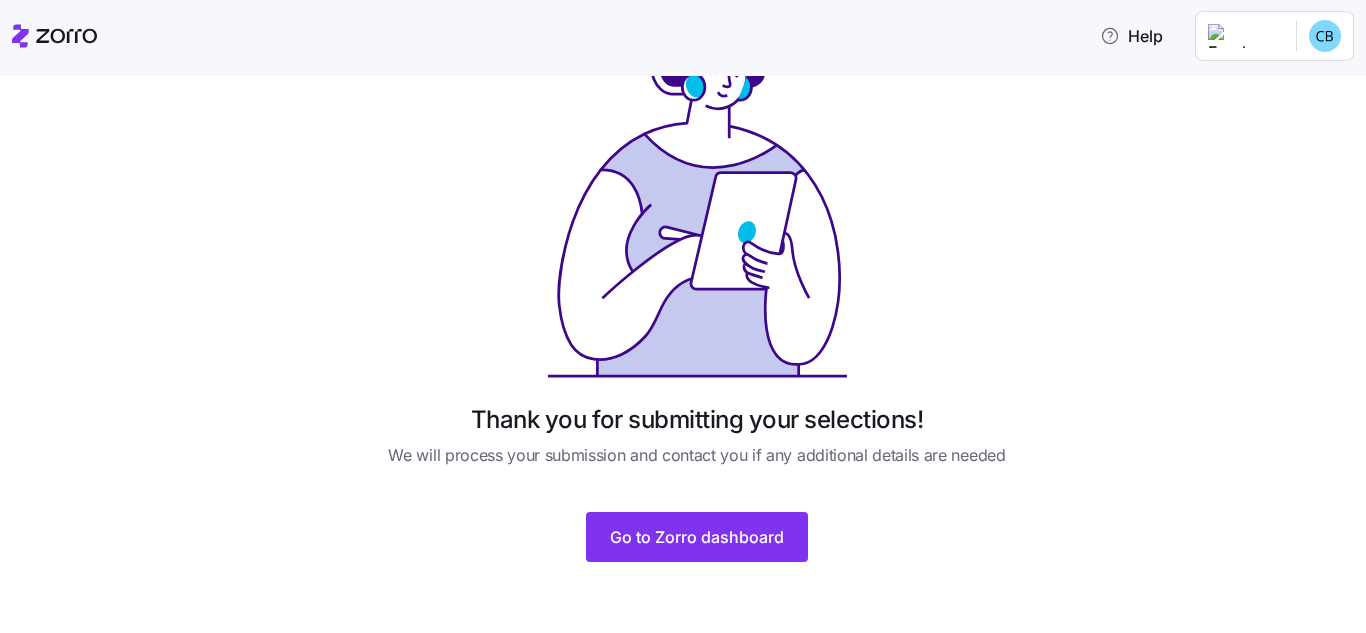 scroll, scrollTop: 111, scrollLeft: 0, axis: vertical 